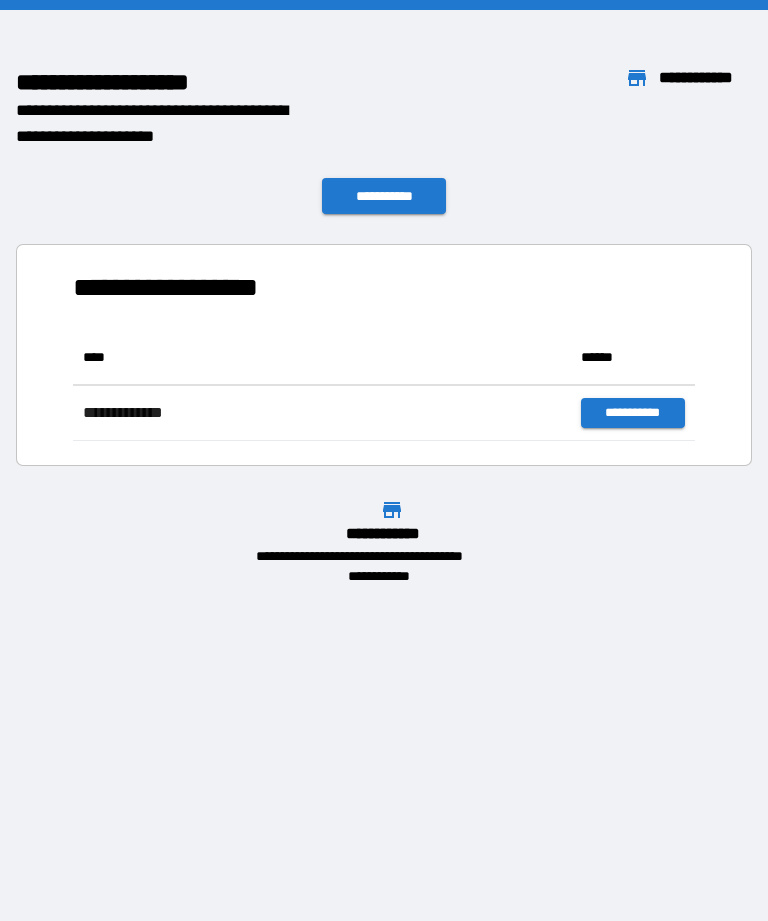 scroll, scrollTop: 0, scrollLeft: 0, axis: both 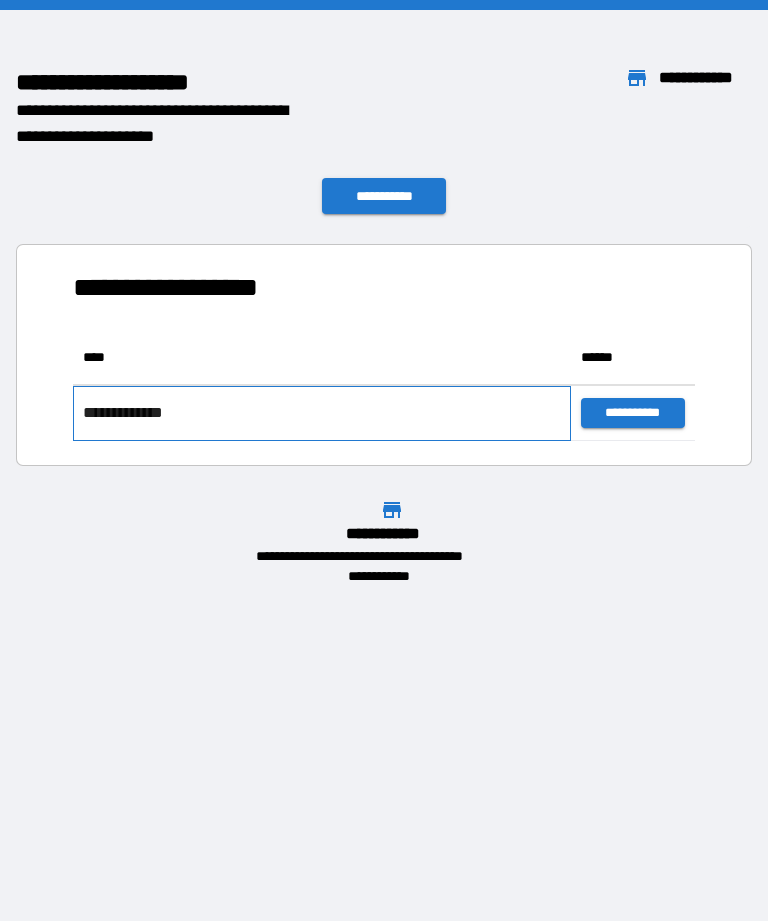 click on "**********" at bounding box center [143, 413] 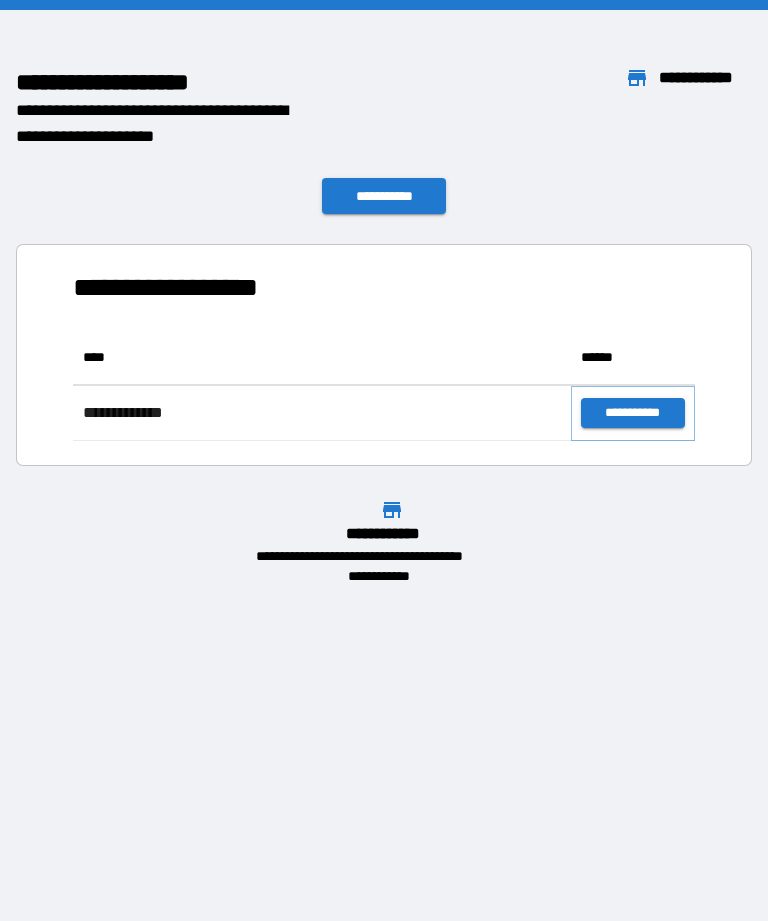 click on "**********" at bounding box center (633, 413) 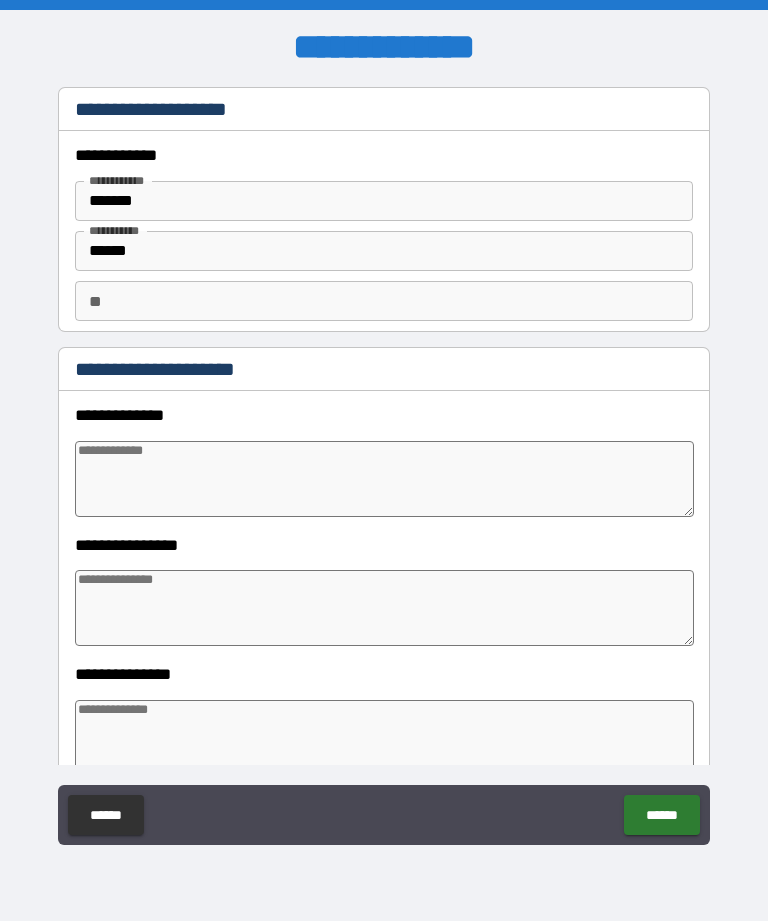 type on "*" 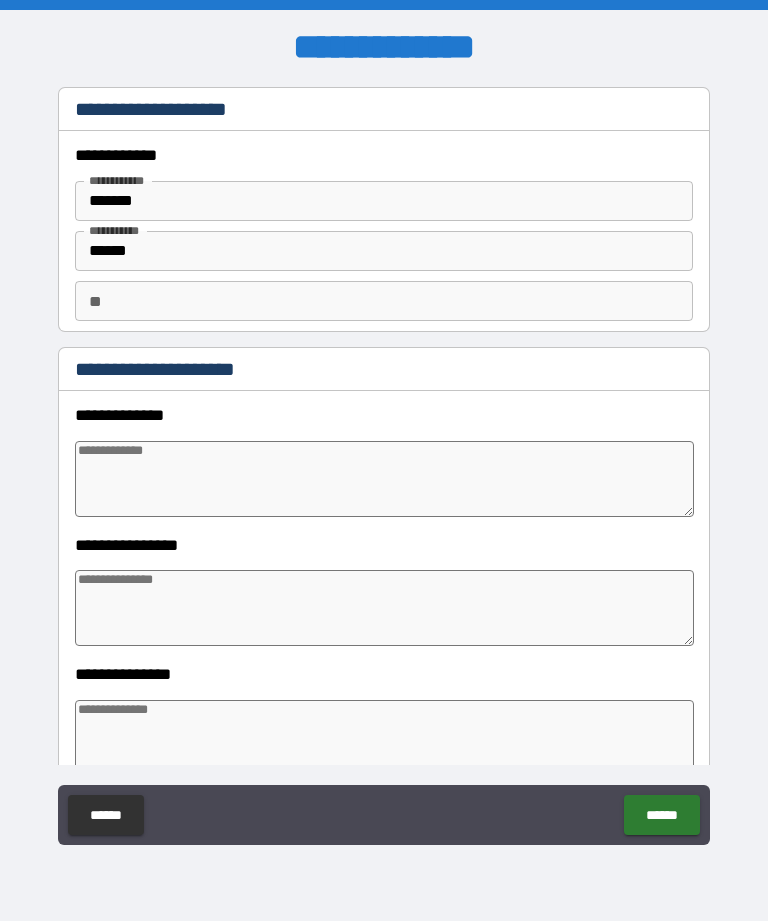 type on "*" 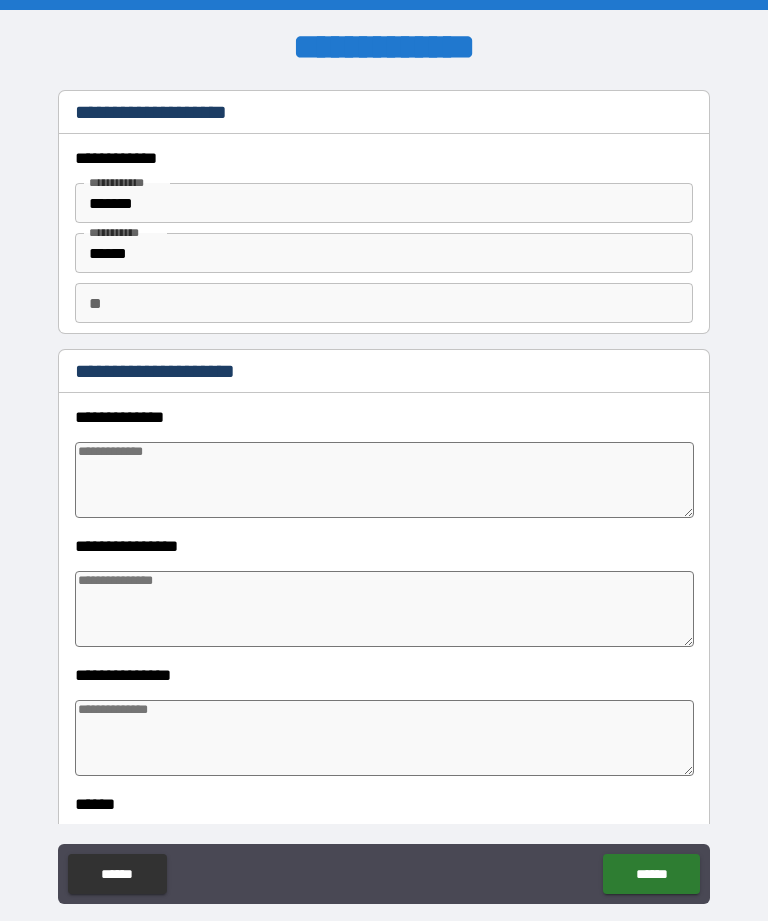 click on "**" at bounding box center (384, 303) 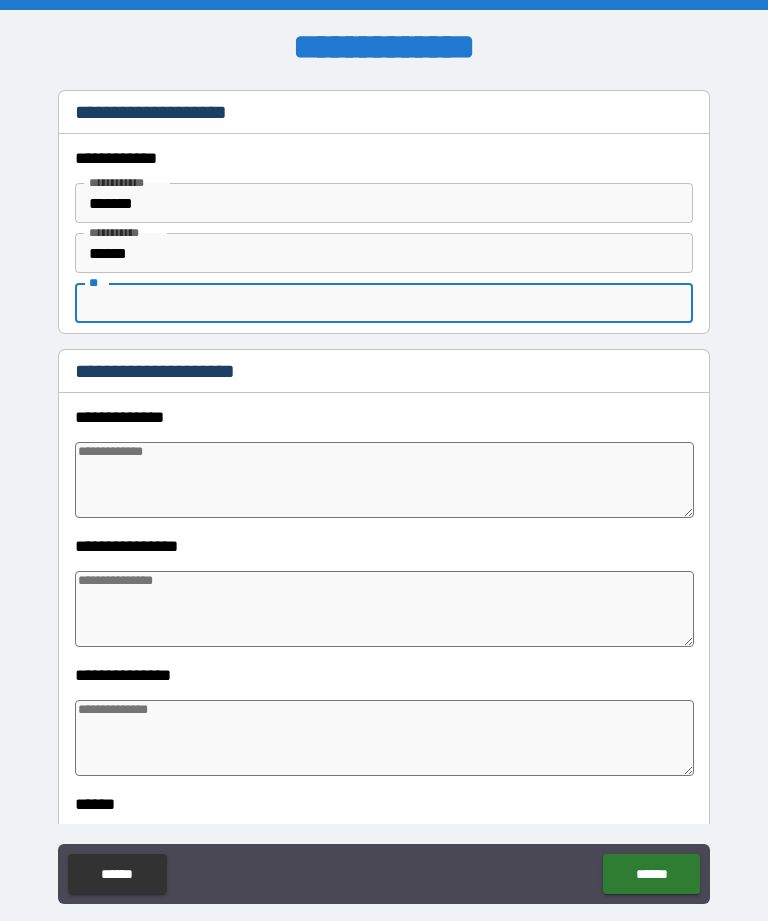 type on "*" 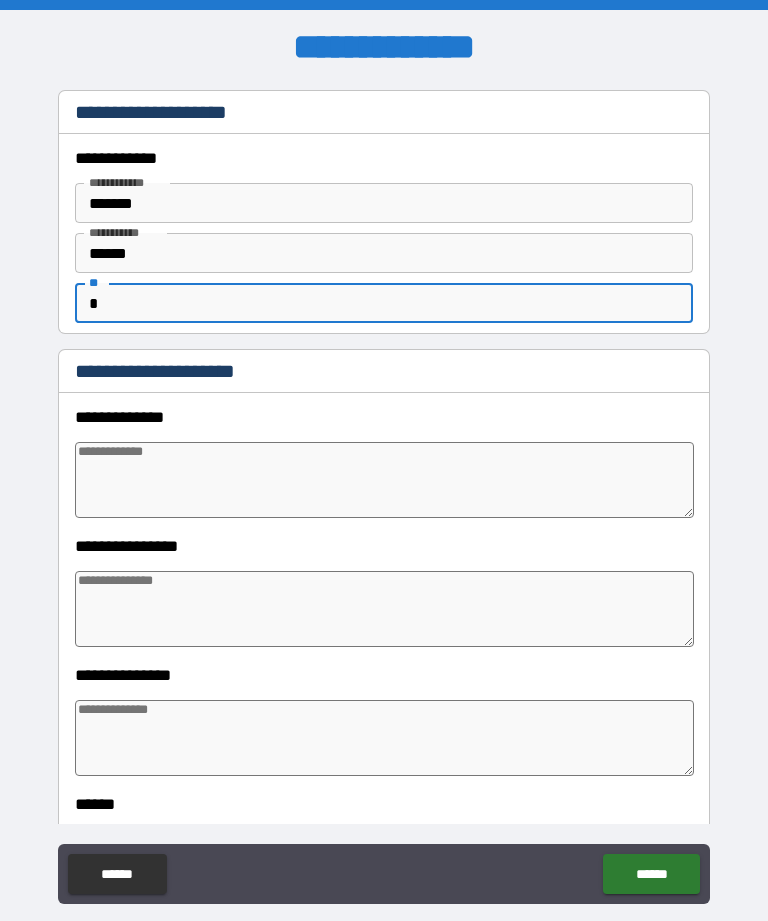type on "*" 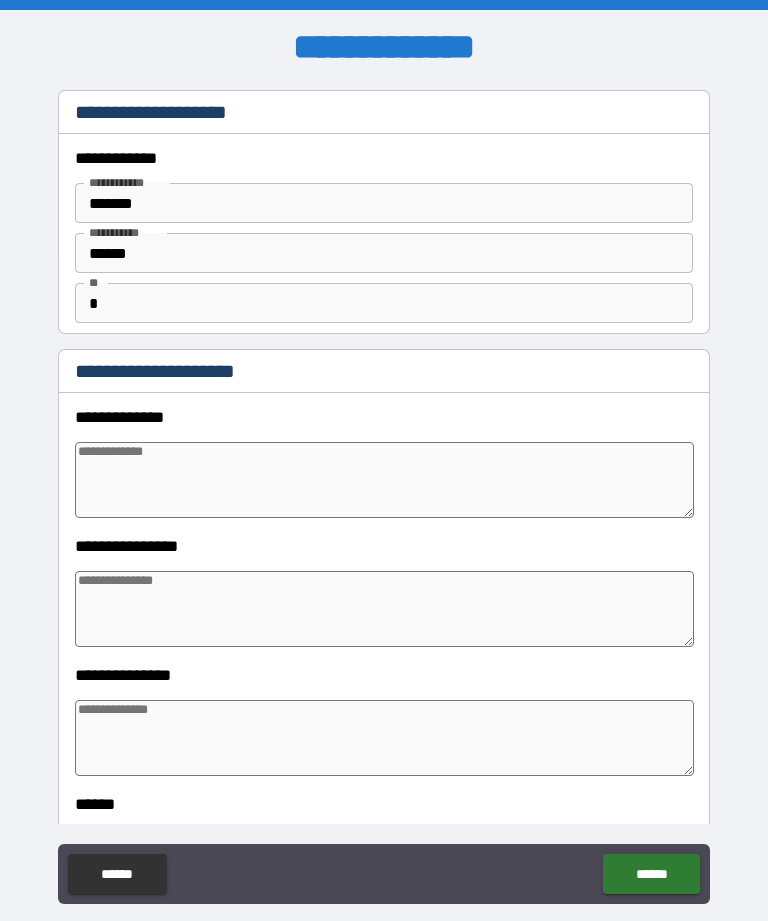type on "*" 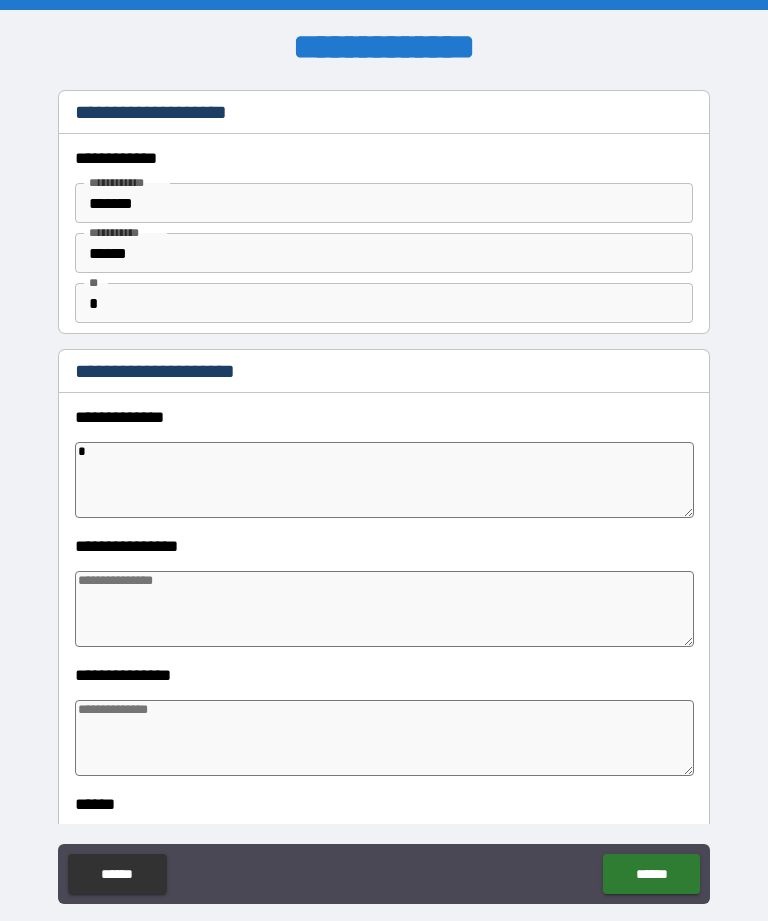 type on "*" 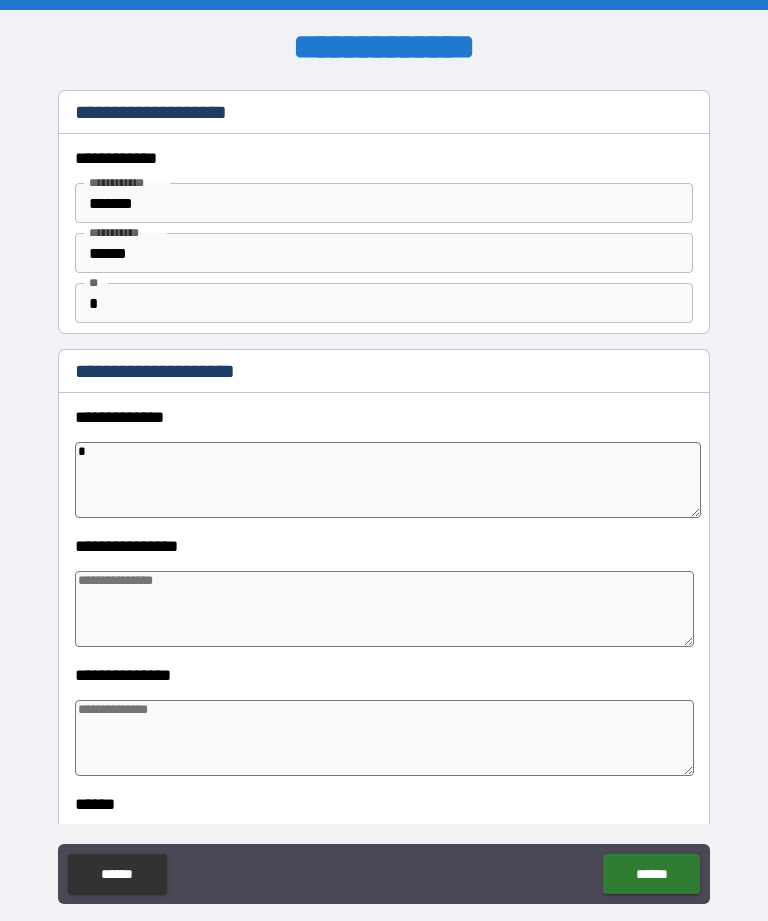 type on "**" 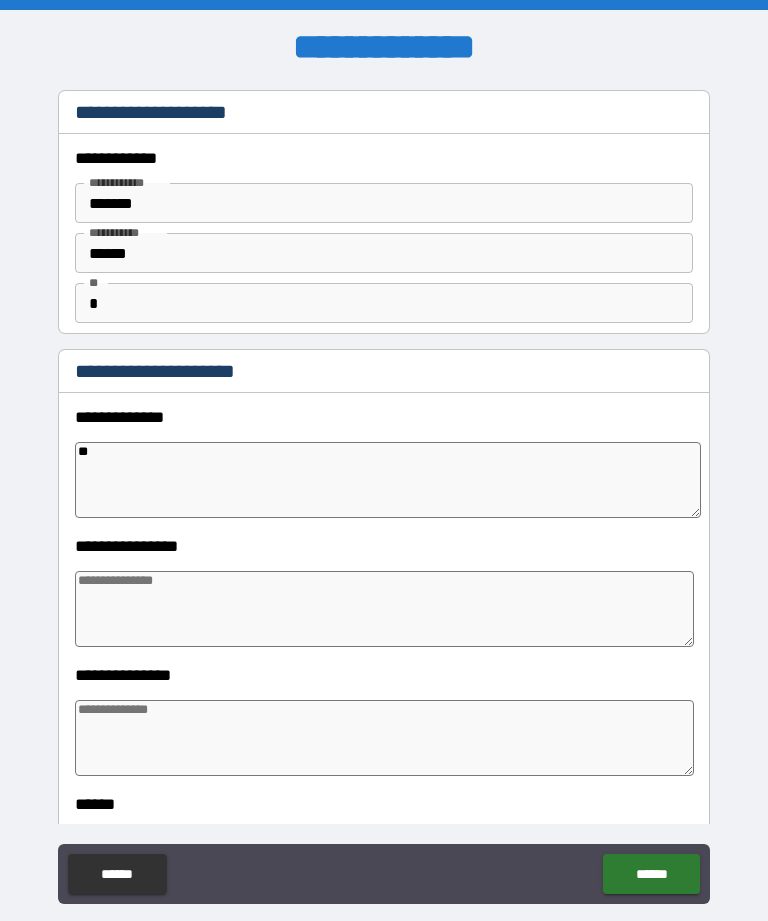 type on "*" 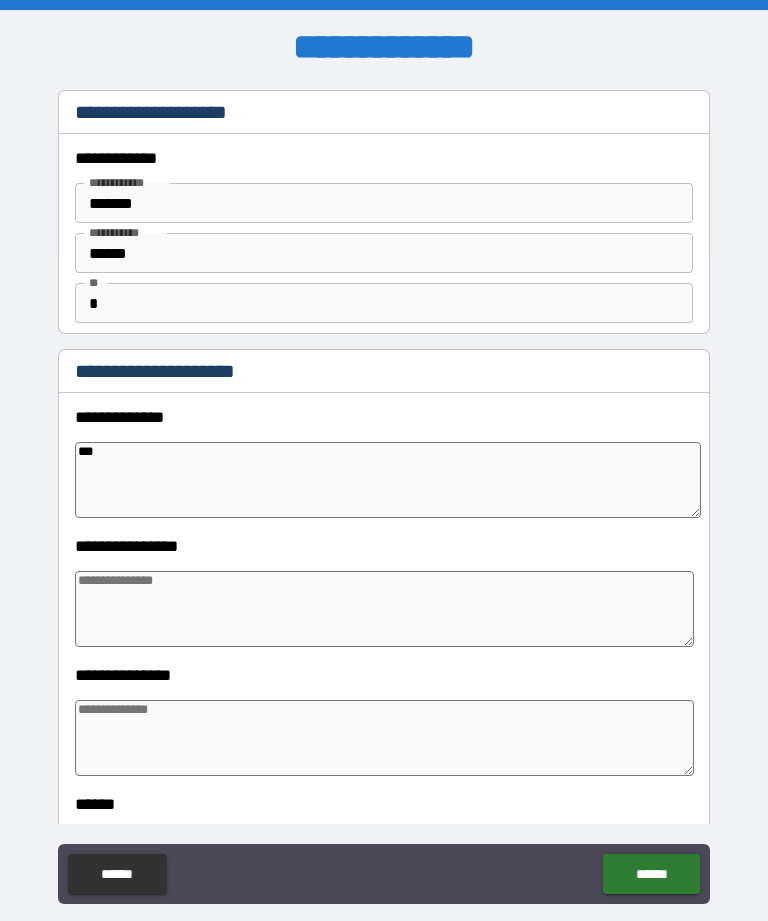 type on "*" 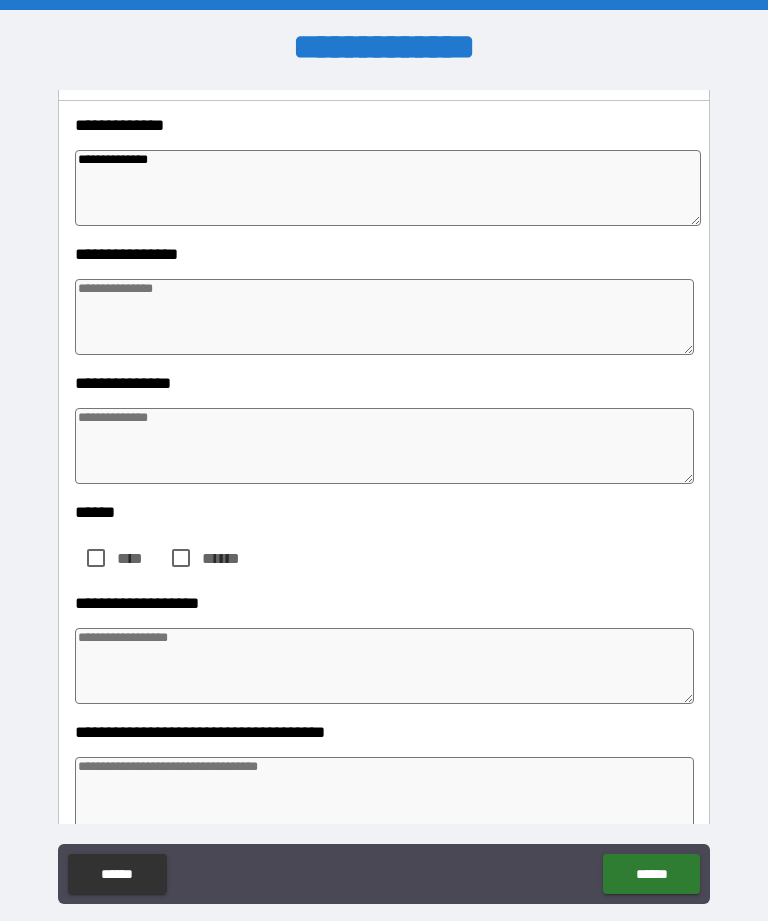 scroll, scrollTop: 304, scrollLeft: 0, axis: vertical 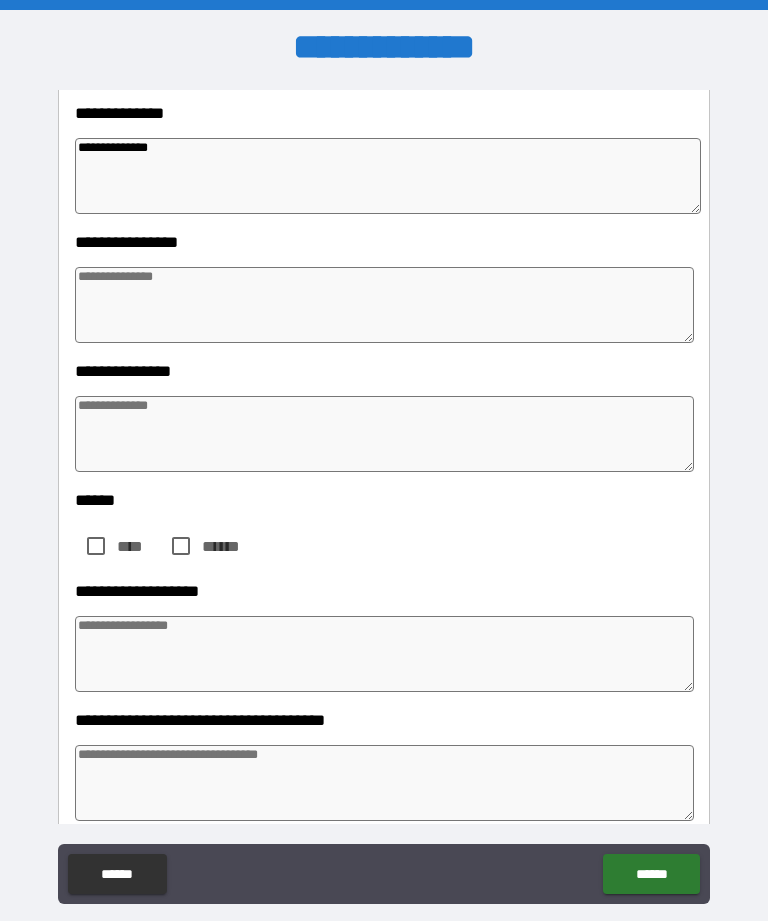 click at bounding box center (384, 434) 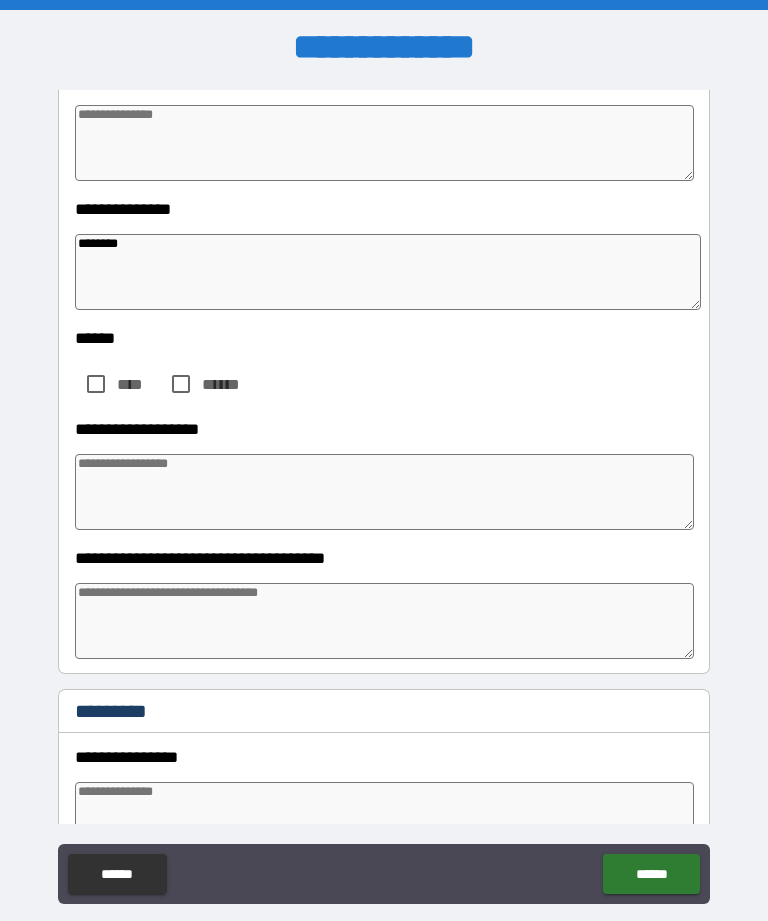 scroll, scrollTop: 465, scrollLeft: 0, axis: vertical 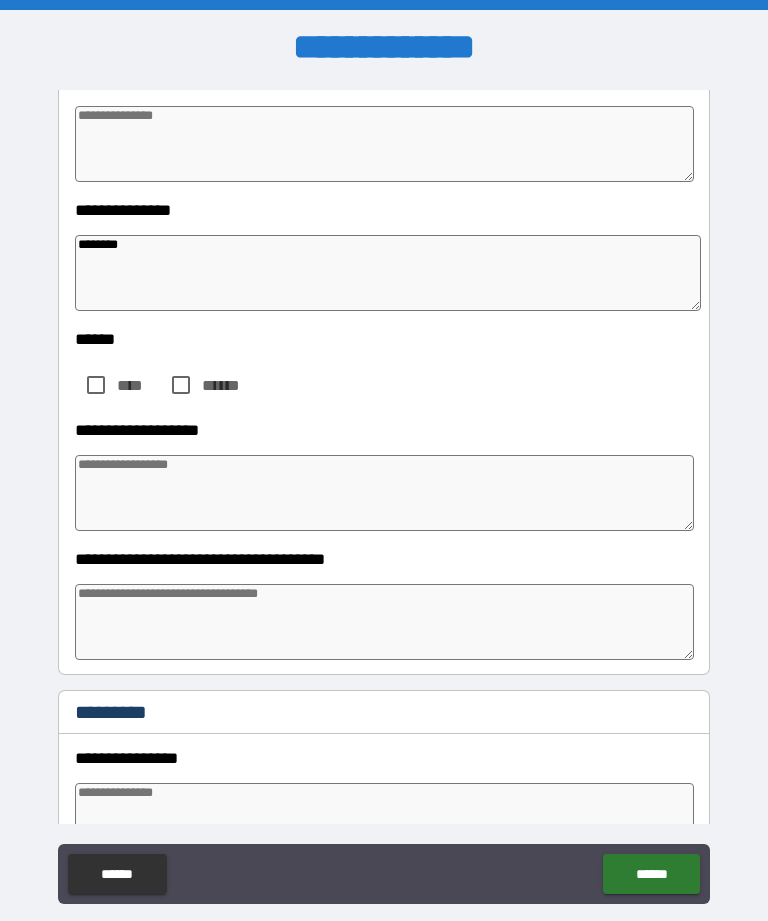 click at bounding box center (384, 493) 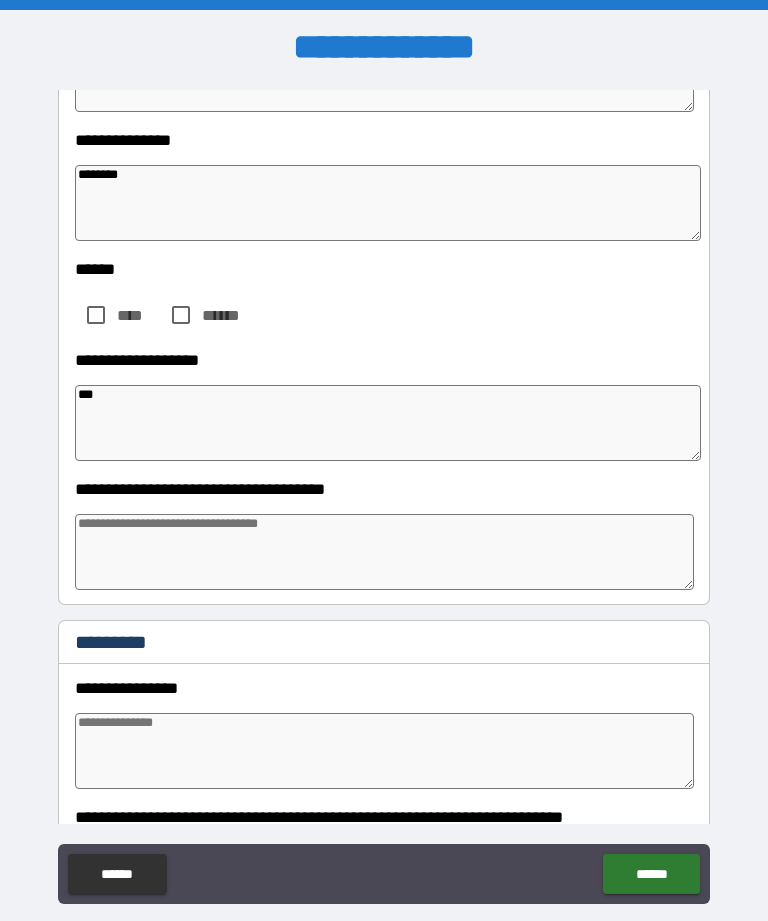scroll, scrollTop: 547, scrollLeft: 0, axis: vertical 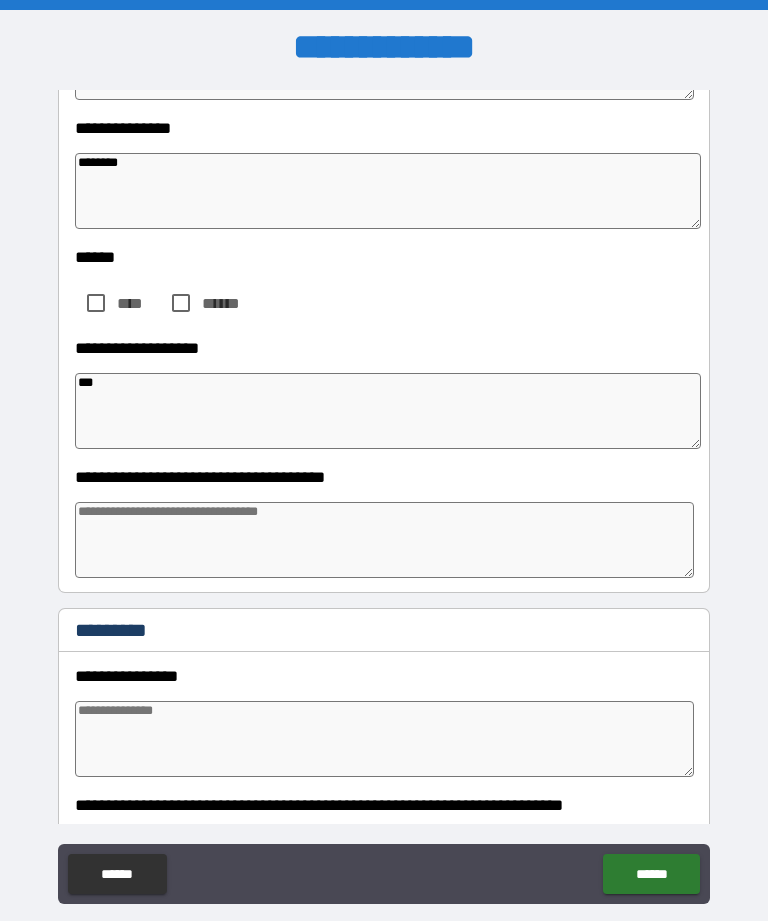 click at bounding box center [384, 540] 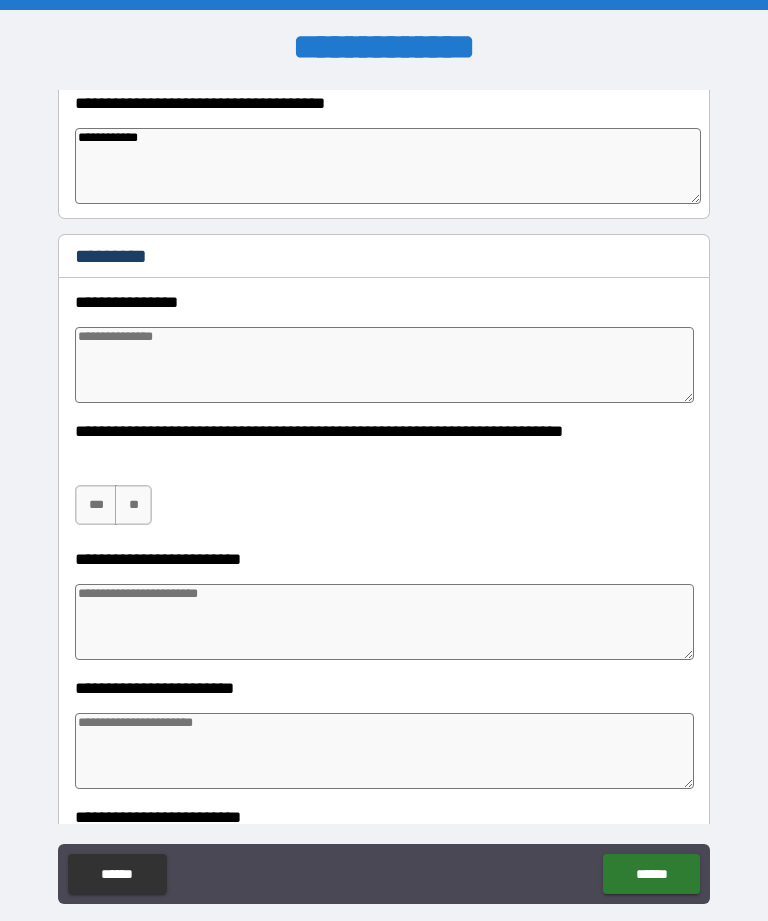 scroll, scrollTop: 983, scrollLeft: 0, axis: vertical 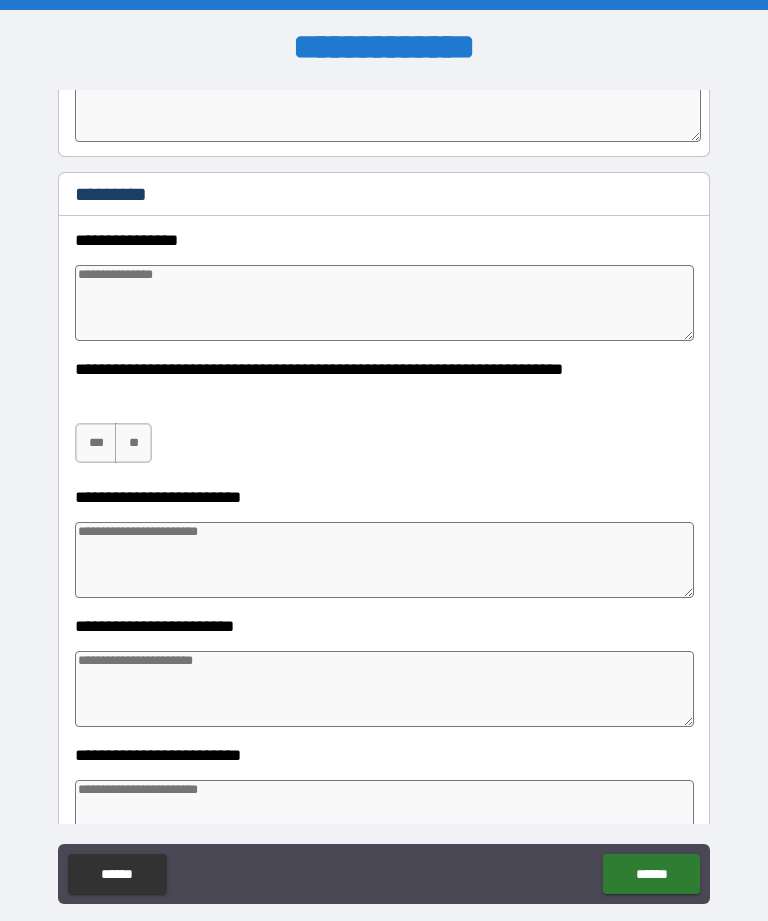 click at bounding box center (384, 303) 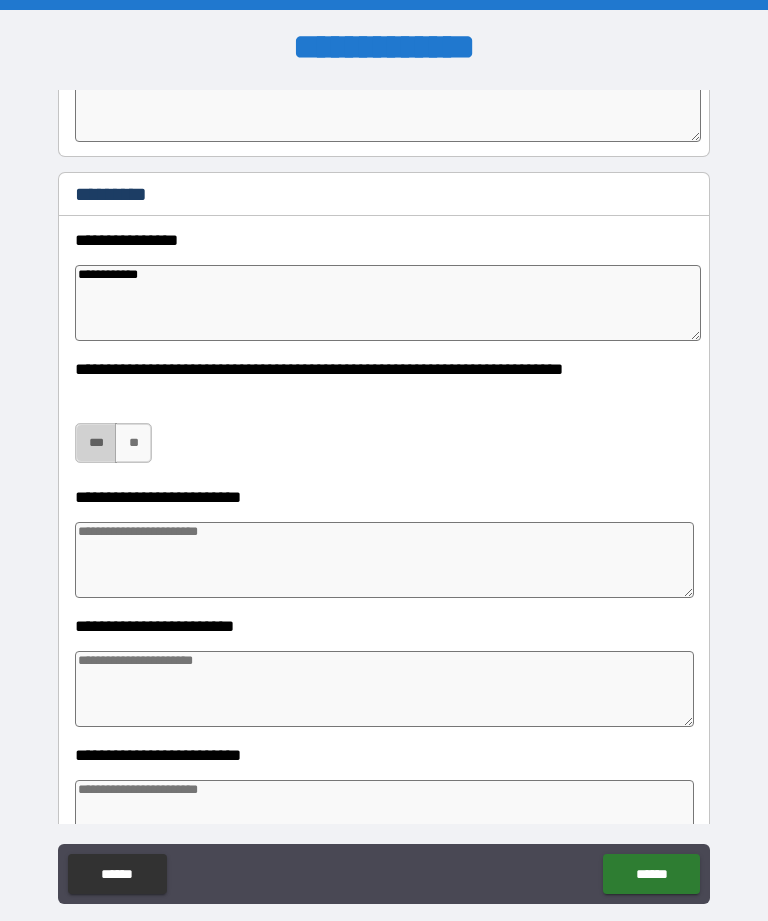 click on "***" at bounding box center [96, 443] 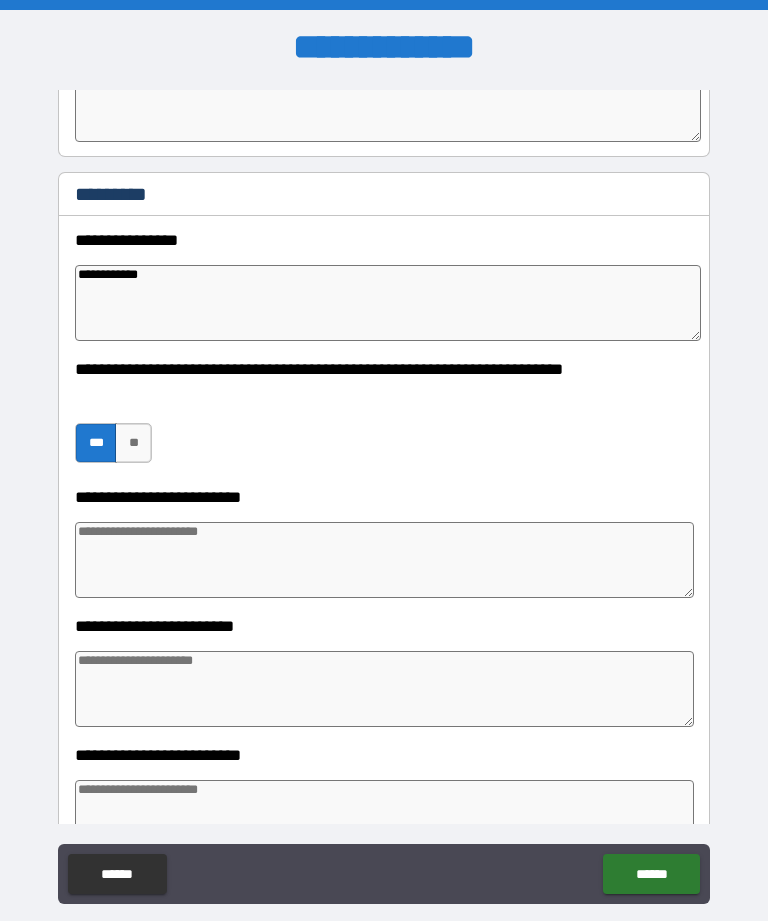 click on "***" at bounding box center [96, 443] 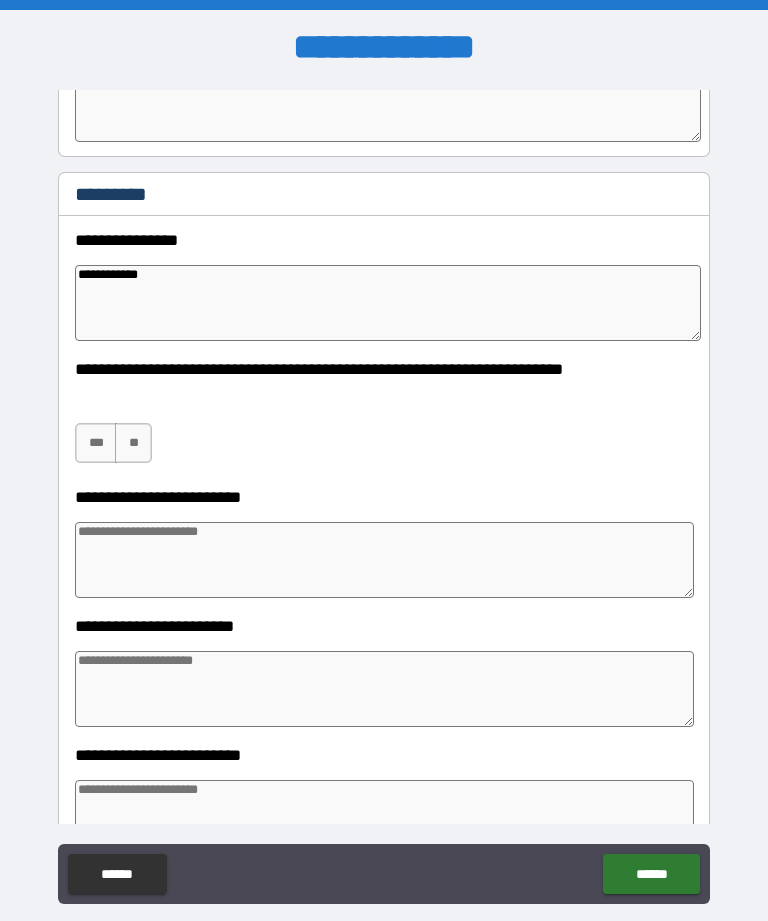 click on "***" at bounding box center [96, 443] 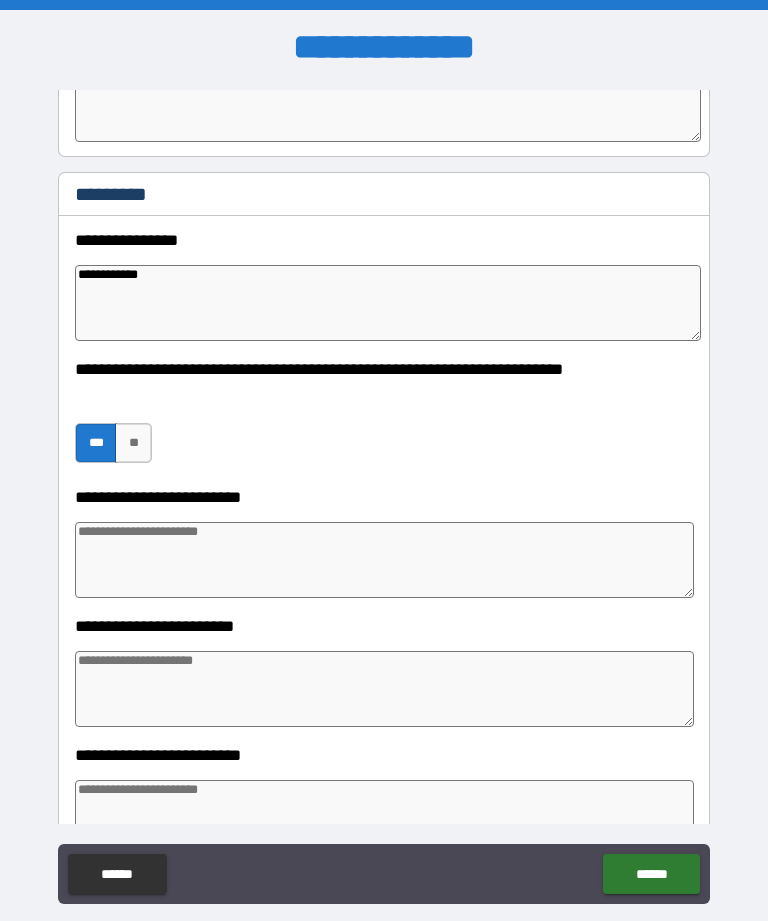 click at bounding box center (384, 560) 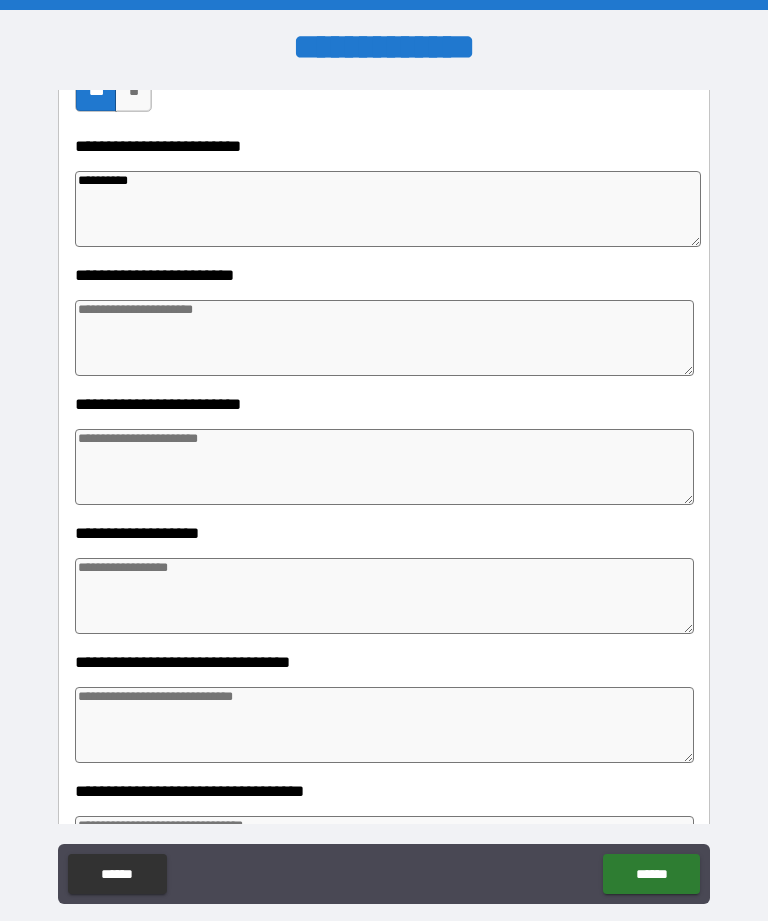 scroll, scrollTop: 1339, scrollLeft: 0, axis: vertical 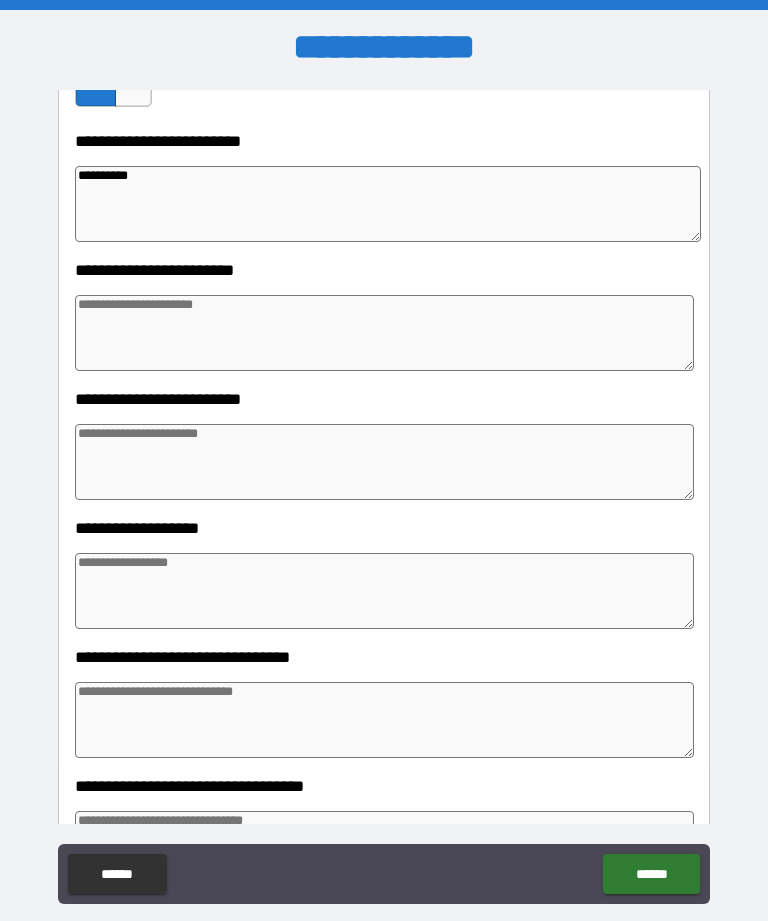 click at bounding box center [384, 333] 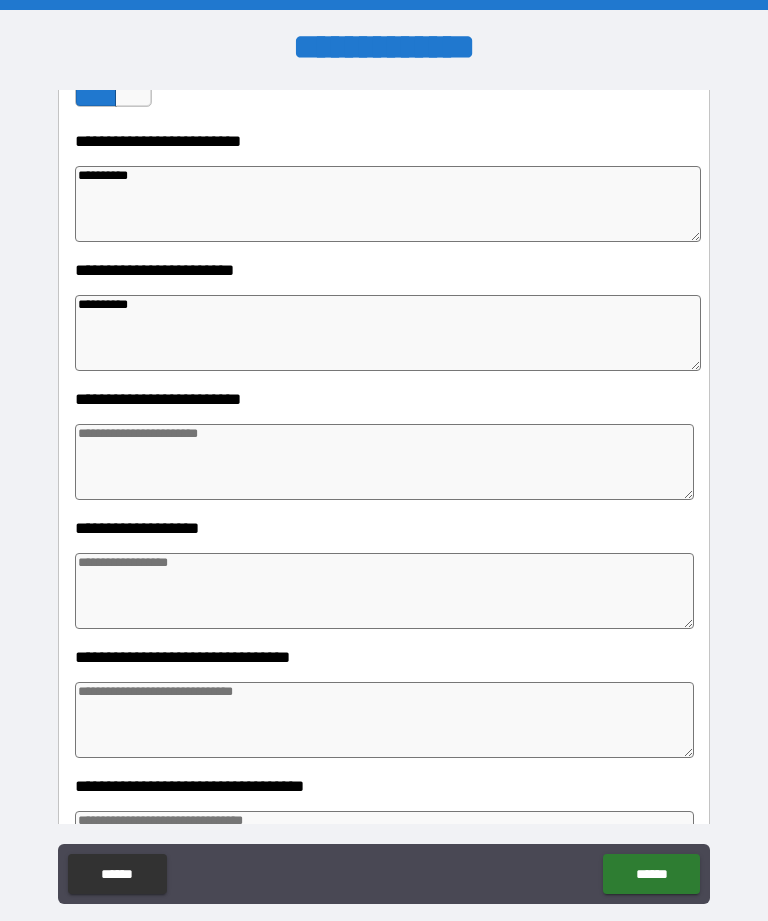 click at bounding box center (384, 462) 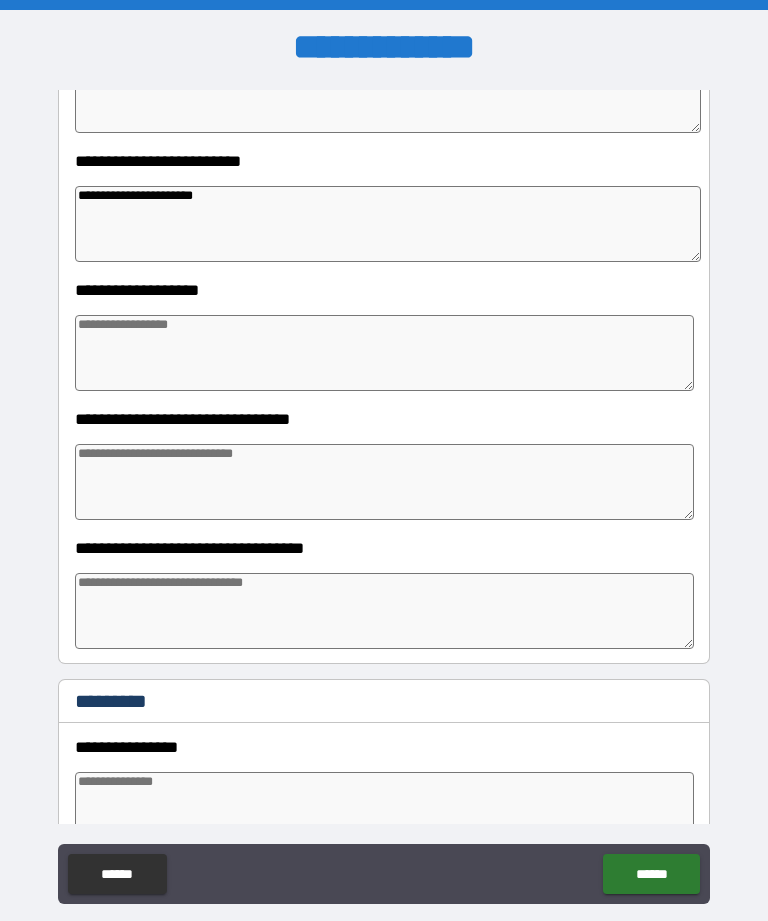 scroll, scrollTop: 1575, scrollLeft: 0, axis: vertical 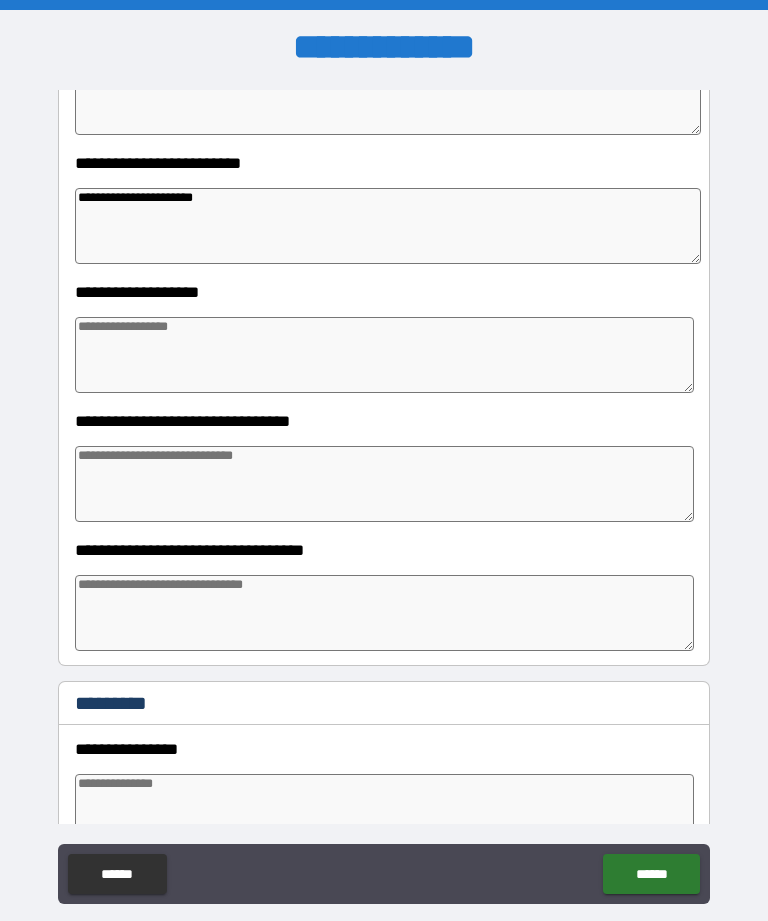 click at bounding box center (384, 355) 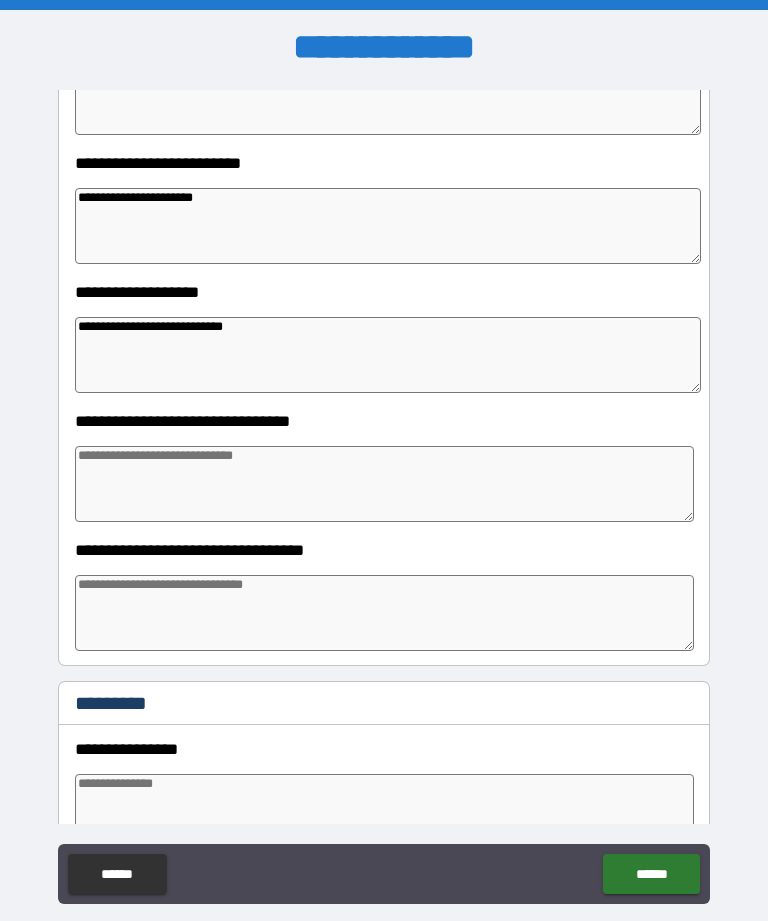 click at bounding box center (384, 484) 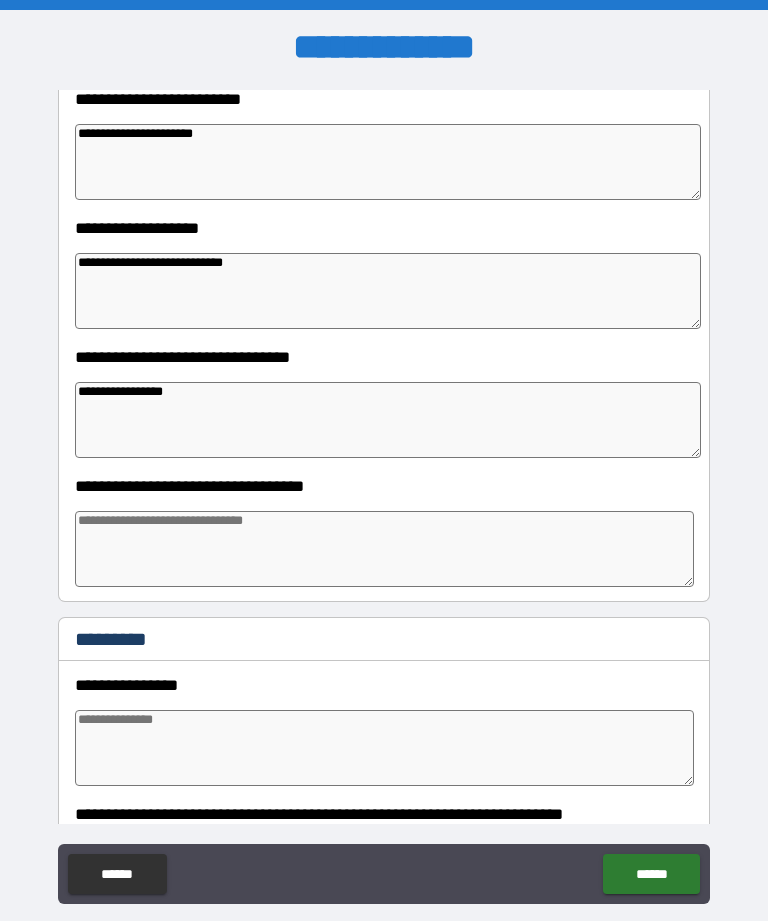 scroll, scrollTop: 1643, scrollLeft: 0, axis: vertical 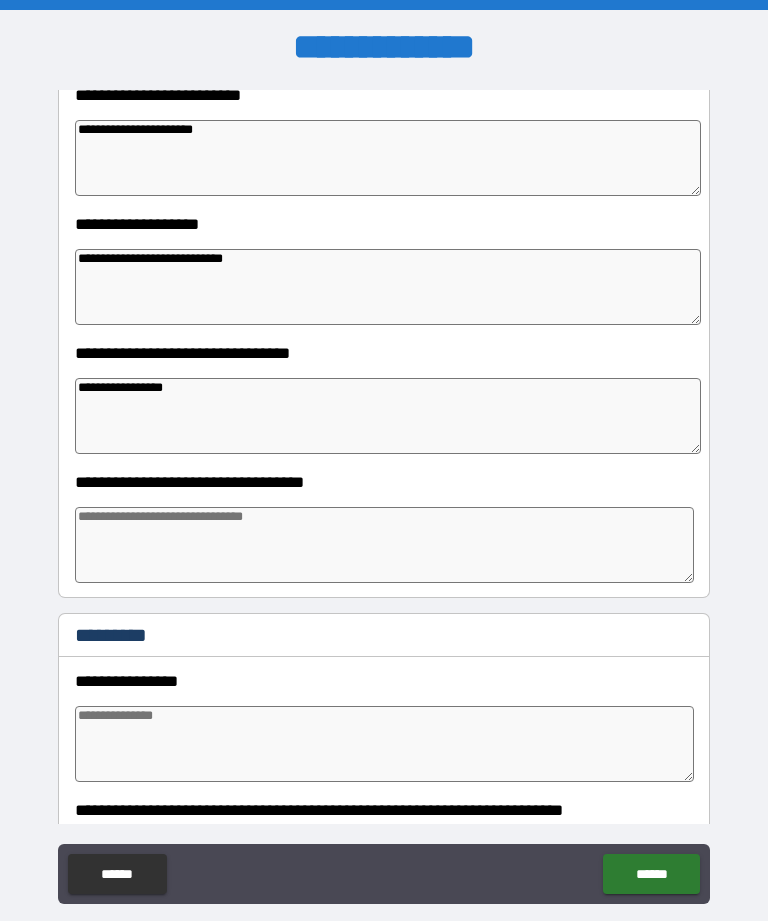 click at bounding box center [384, 545] 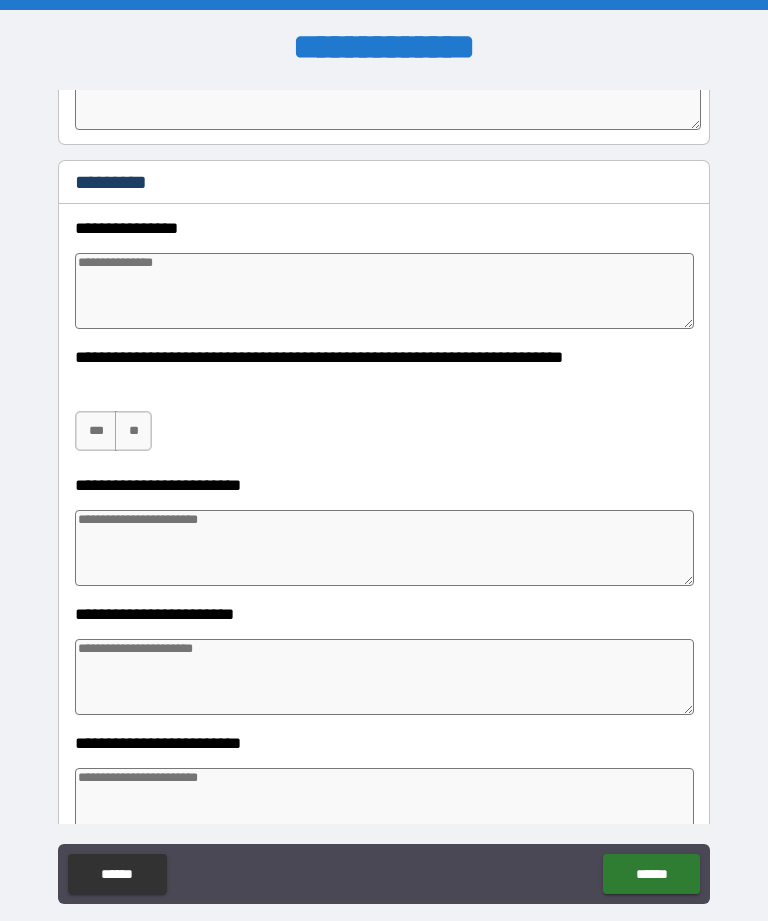 scroll, scrollTop: 2099, scrollLeft: 0, axis: vertical 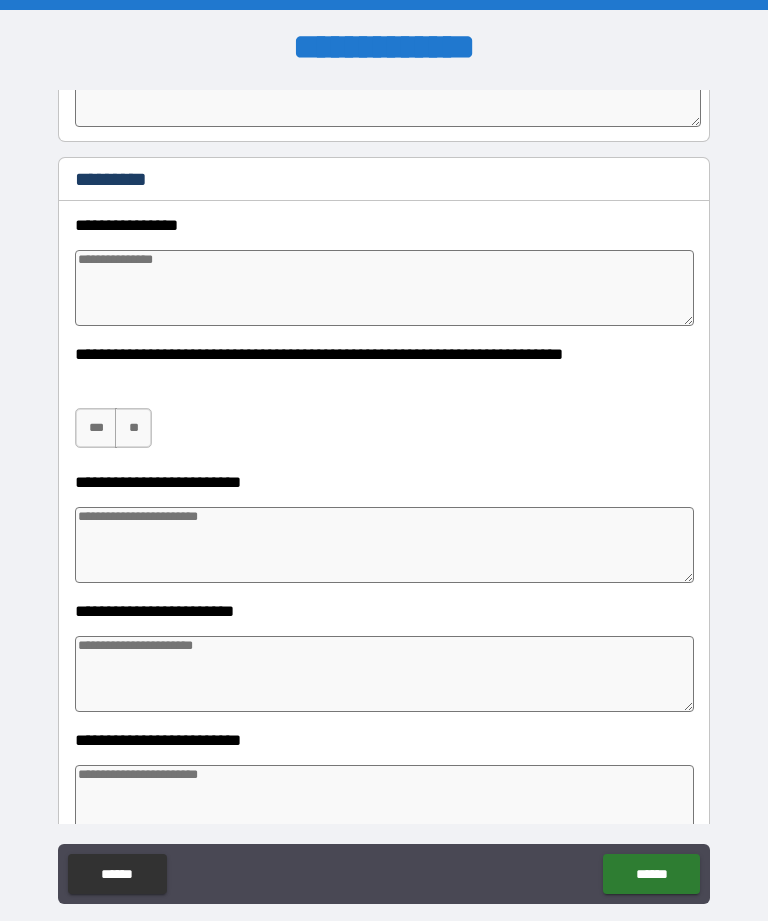 click at bounding box center (384, 288) 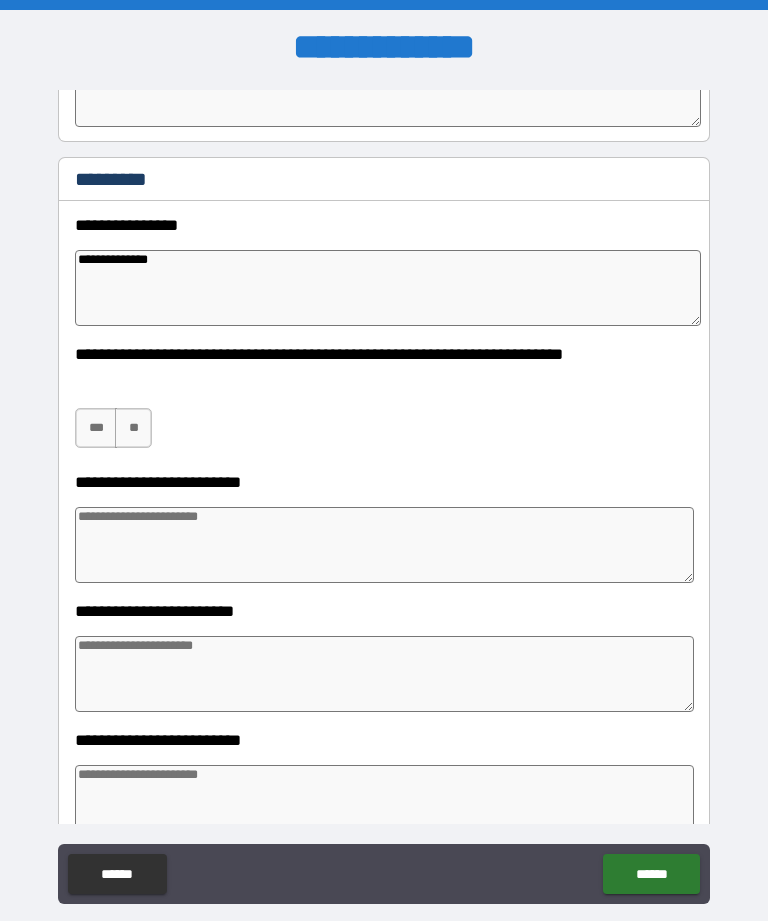 click on "***" at bounding box center [96, 428] 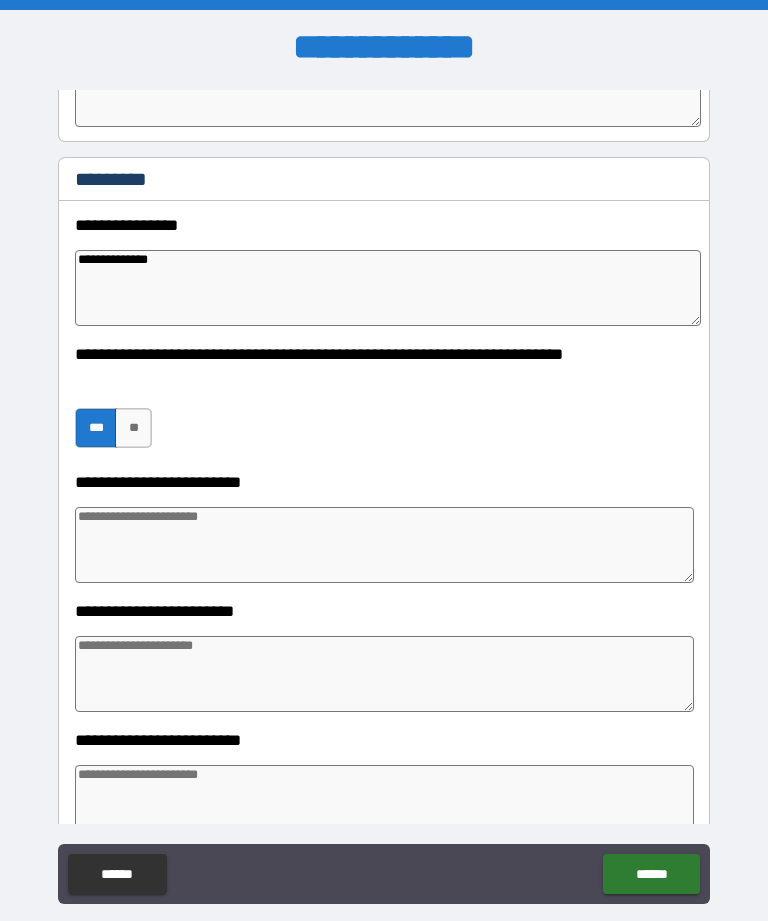 click at bounding box center (384, 545) 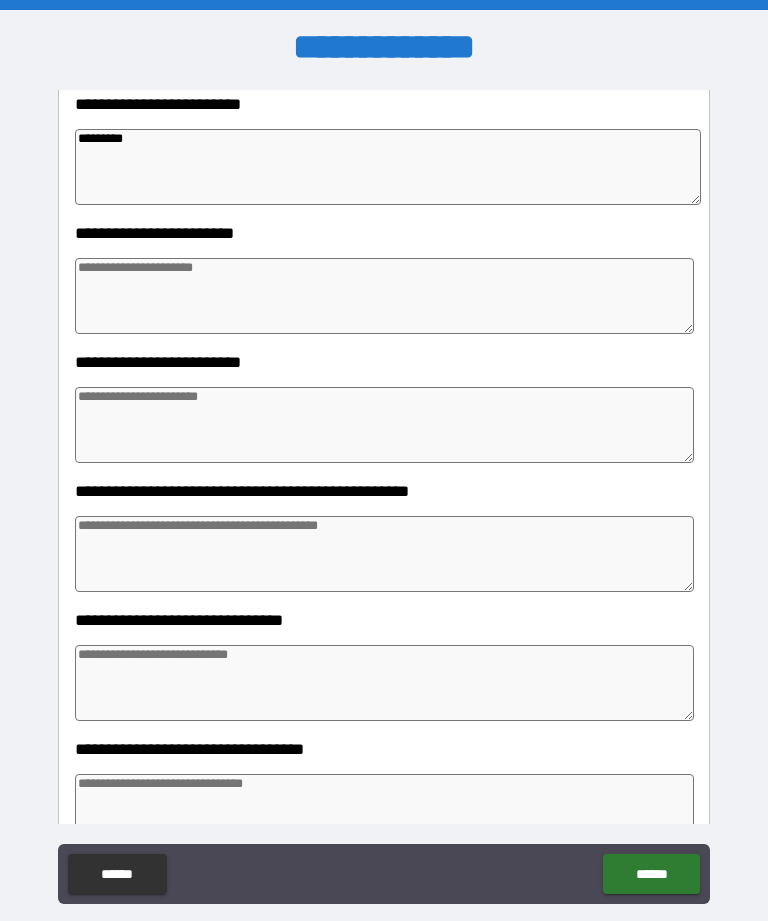 scroll, scrollTop: 2480, scrollLeft: 0, axis: vertical 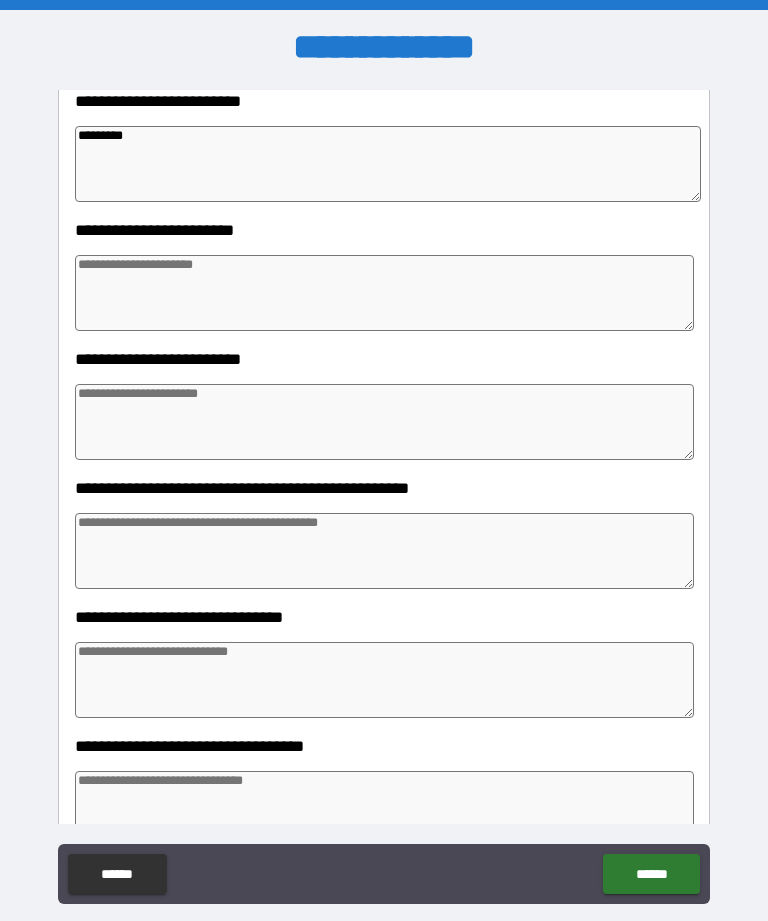 click at bounding box center [384, 293] 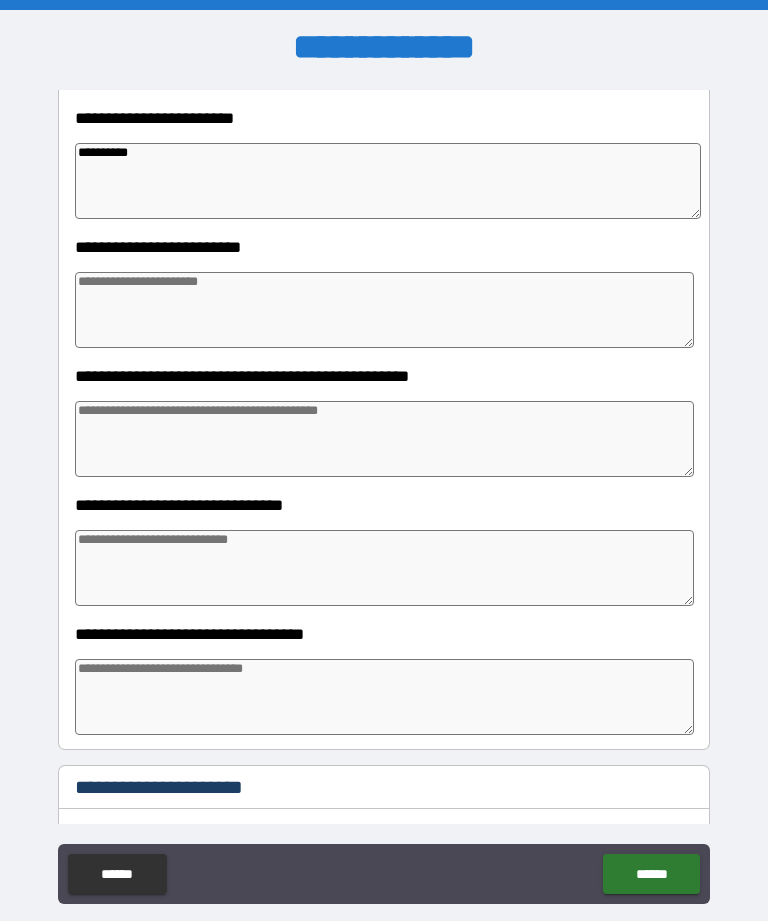 scroll, scrollTop: 2598, scrollLeft: 0, axis: vertical 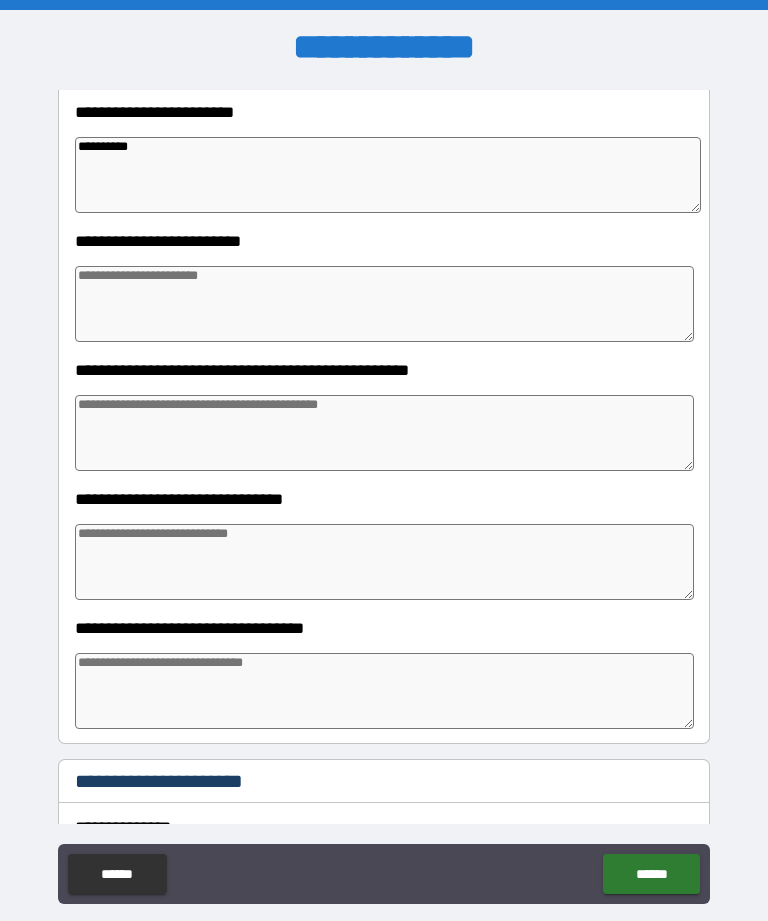 click at bounding box center [384, 304] 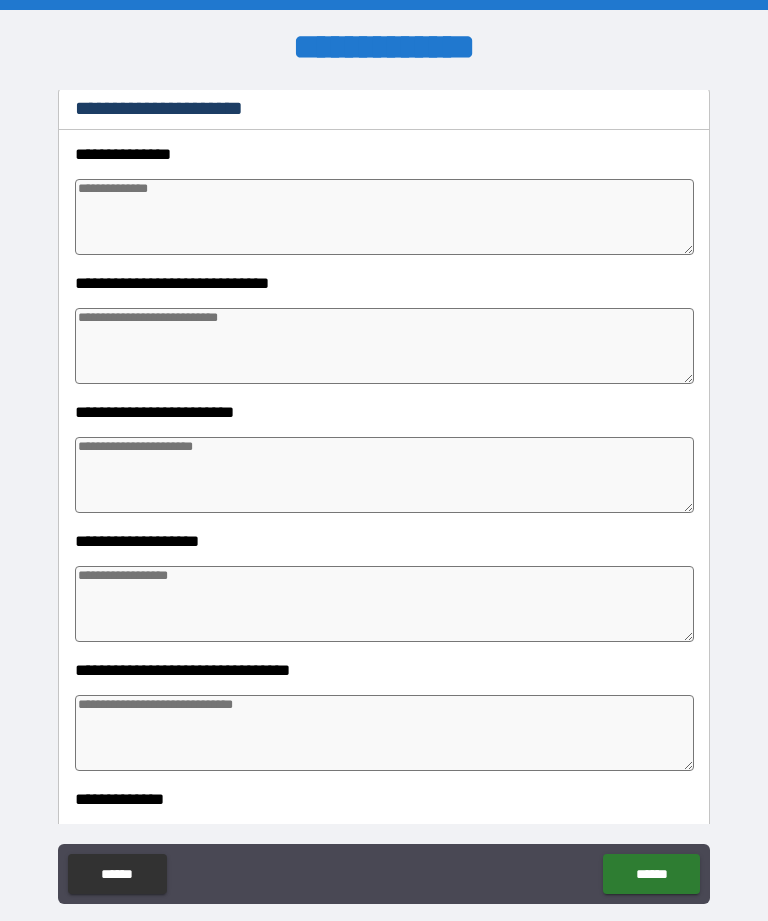 scroll, scrollTop: 3276, scrollLeft: 0, axis: vertical 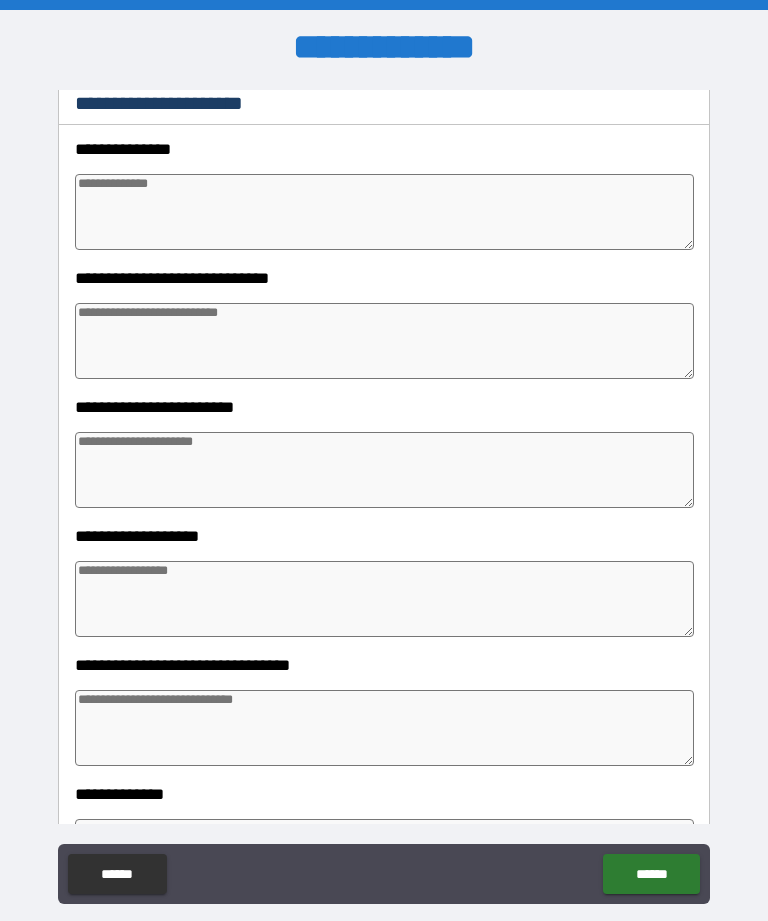 click at bounding box center [384, 212] 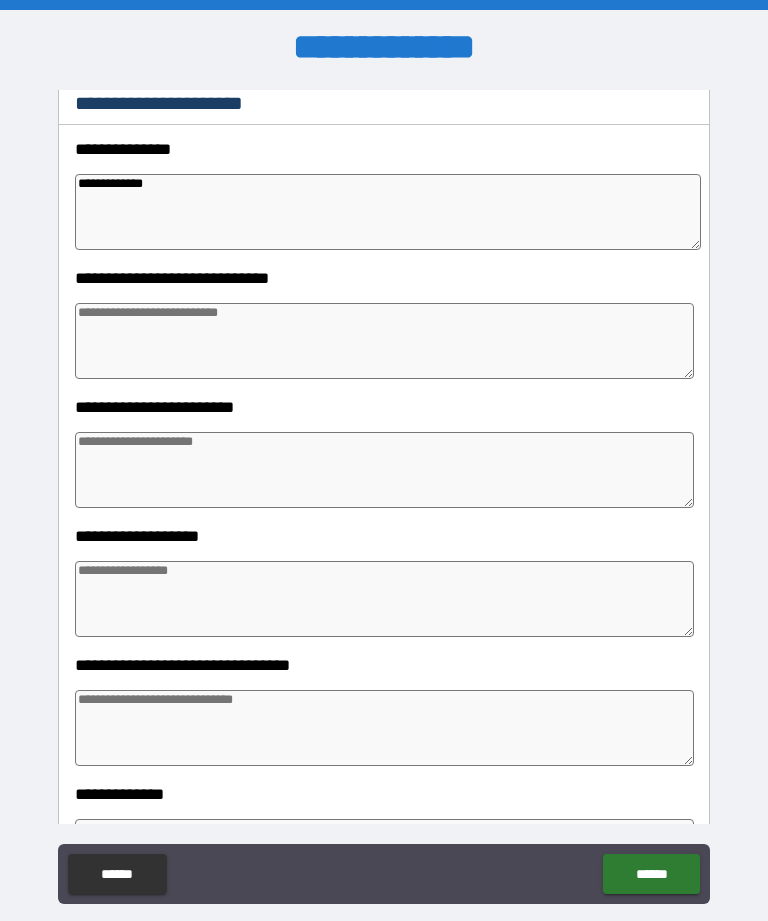 click at bounding box center (384, 341) 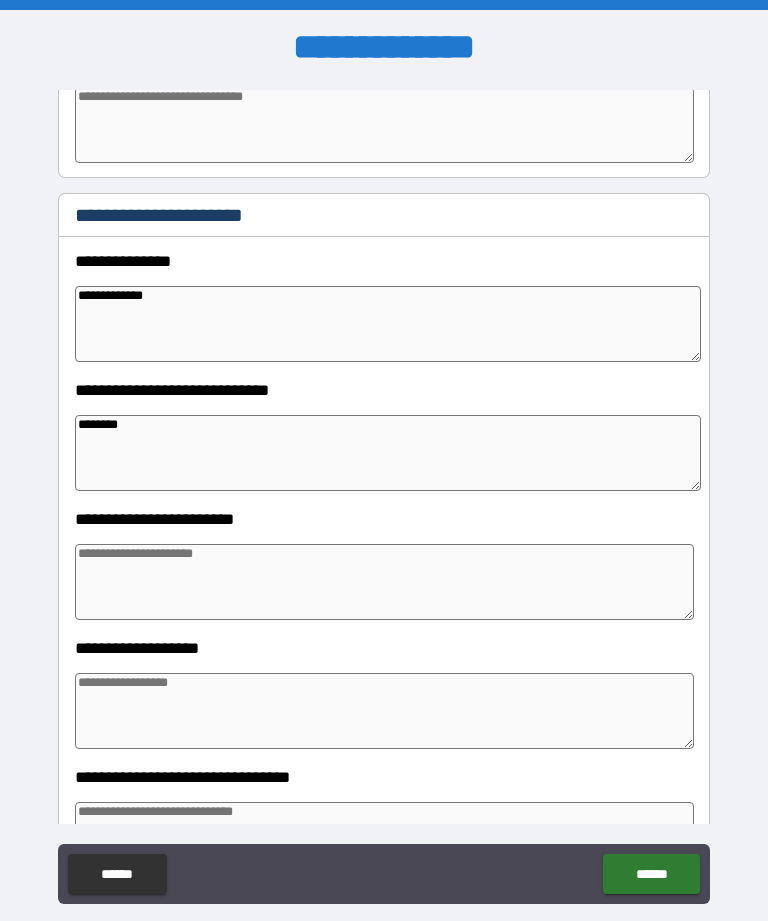 scroll, scrollTop: 3146, scrollLeft: 0, axis: vertical 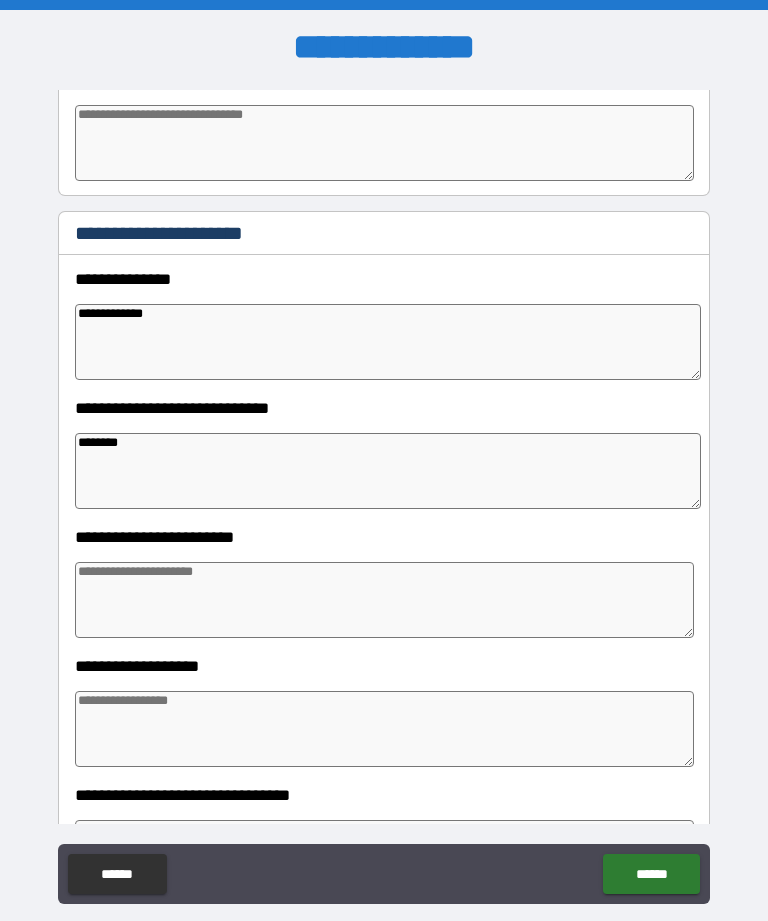 click on "**********" at bounding box center (388, 342) 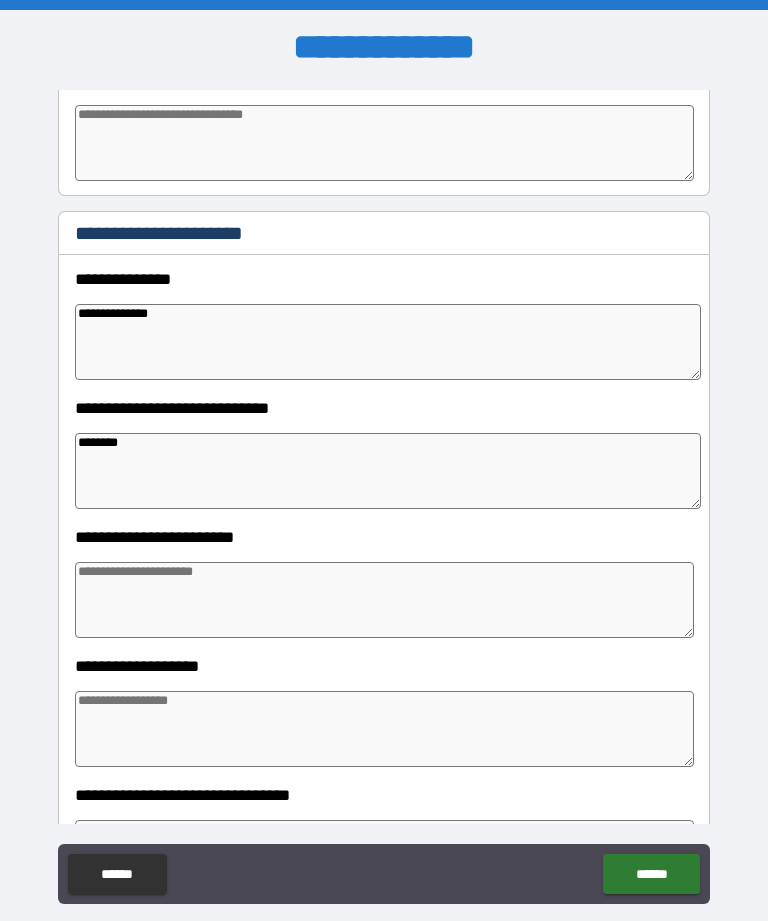 click on "********" at bounding box center [388, 471] 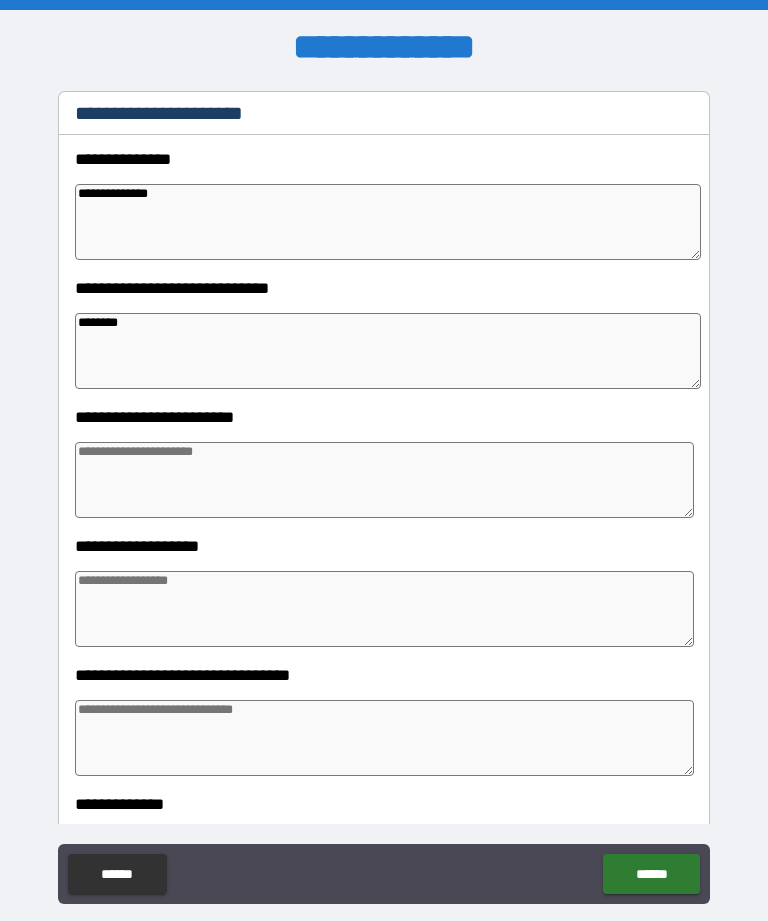 scroll, scrollTop: 3262, scrollLeft: 0, axis: vertical 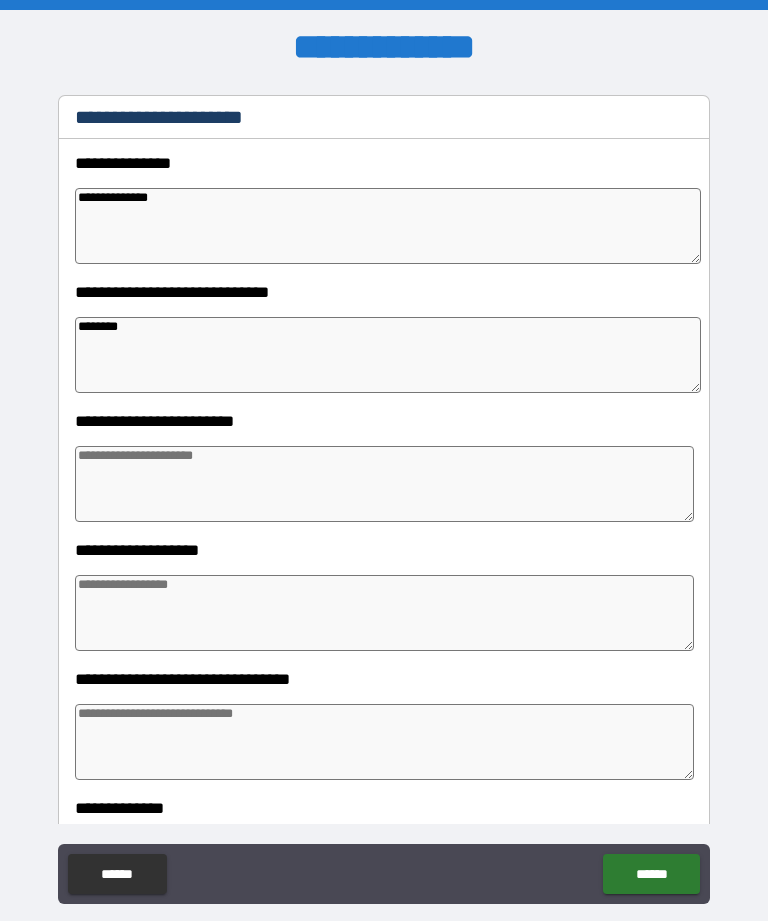 click at bounding box center [384, 484] 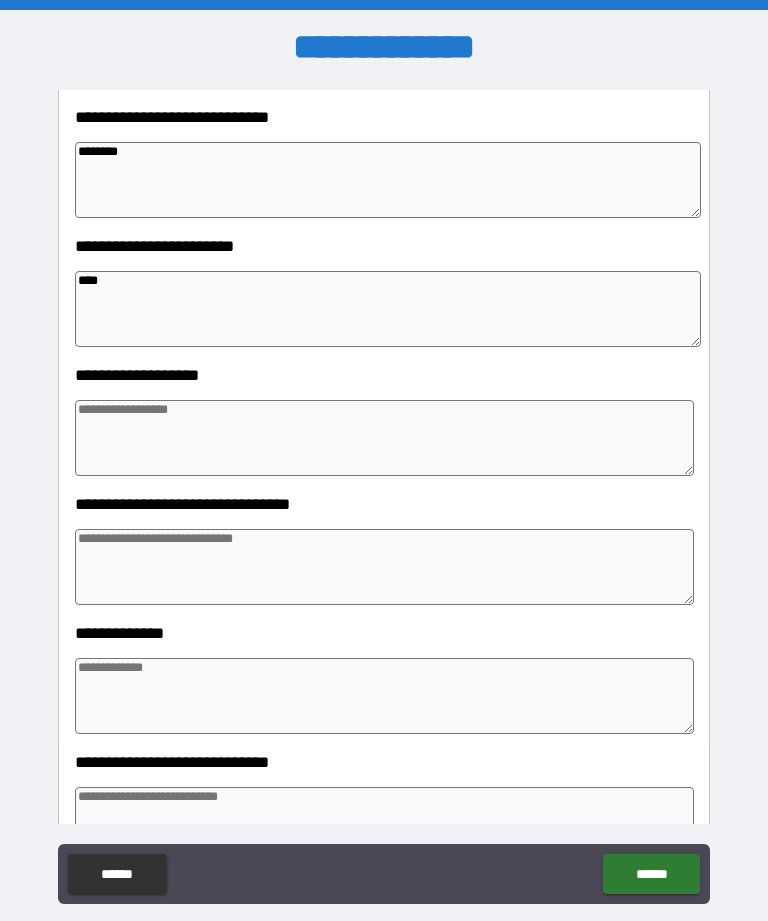 scroll, scrollTop: 3433, scrollLeft: 0, axis: vertical 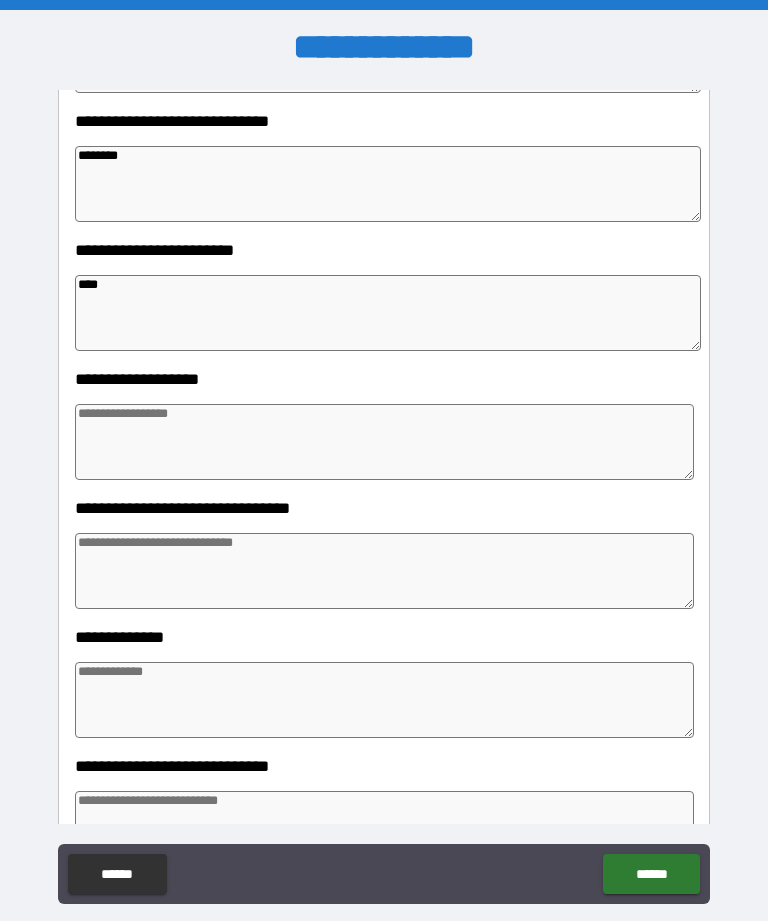 click at bounding box center (384, 442) 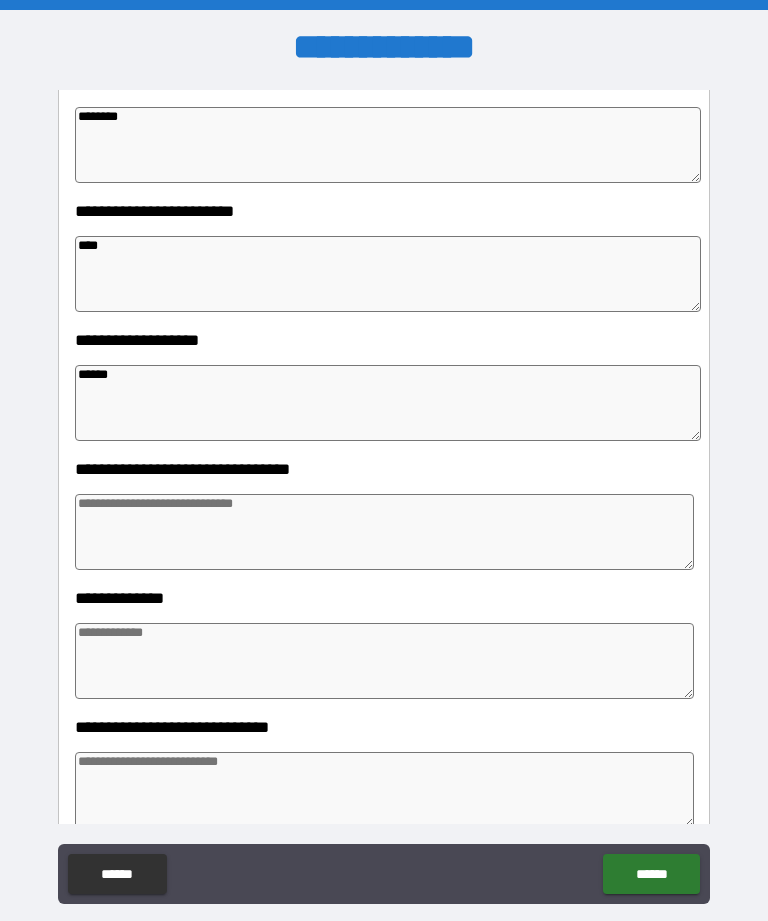 scroll, scrollTop: 3471, scrollLeft: 0, axis: vertical 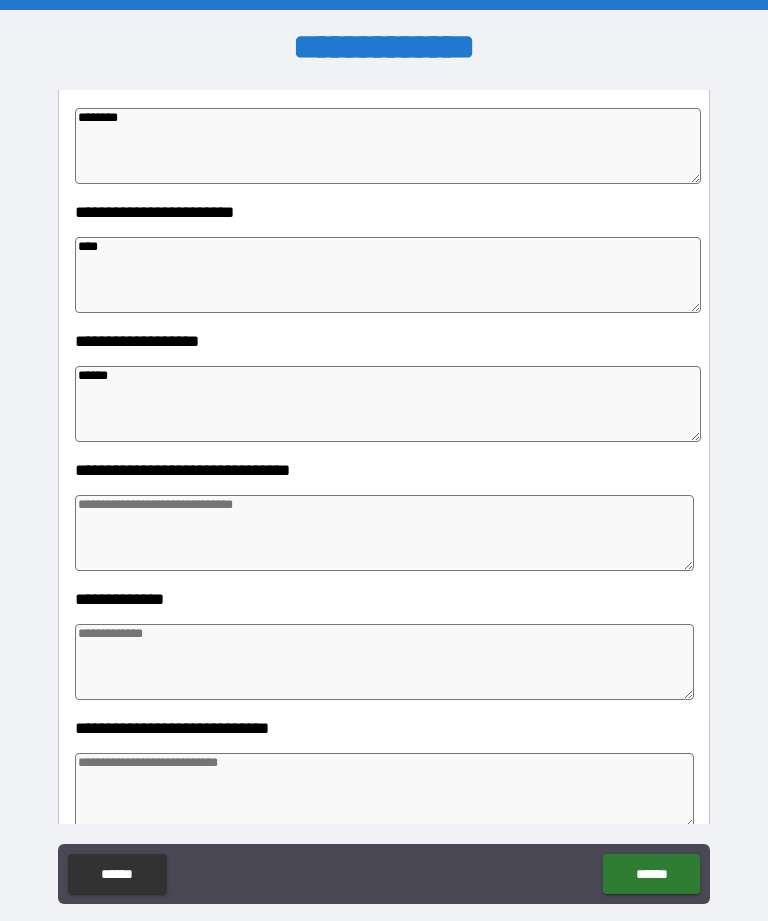 click at bounding box center [384, 533] 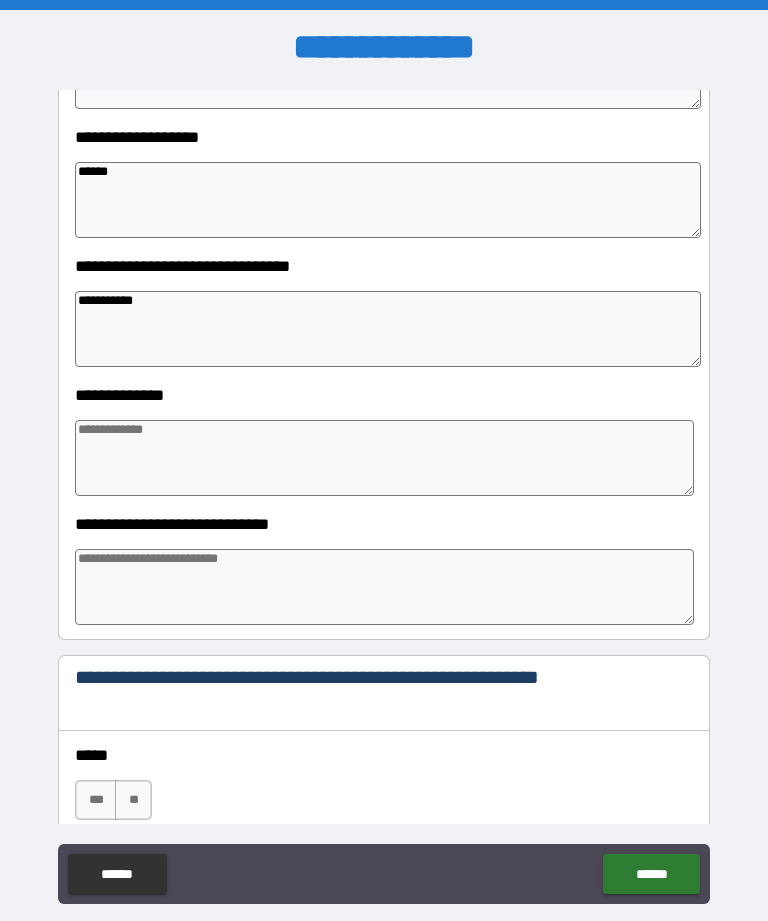 scroll, scrollTop: 3676, scrollLeft: 0, axis: vertical 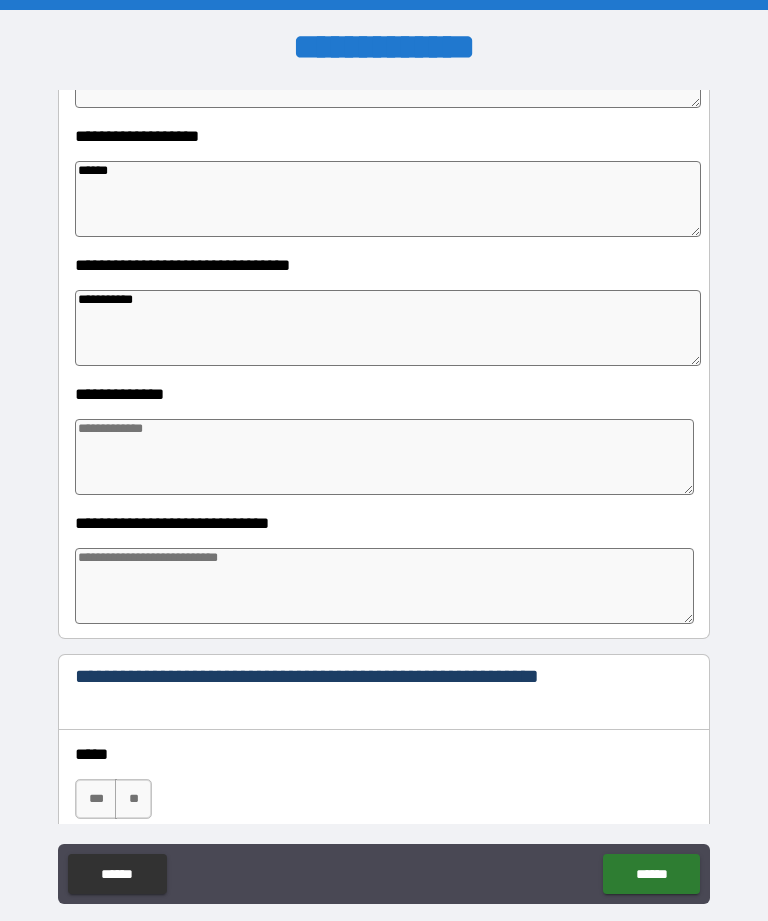 click at bounding box center (384, 457) 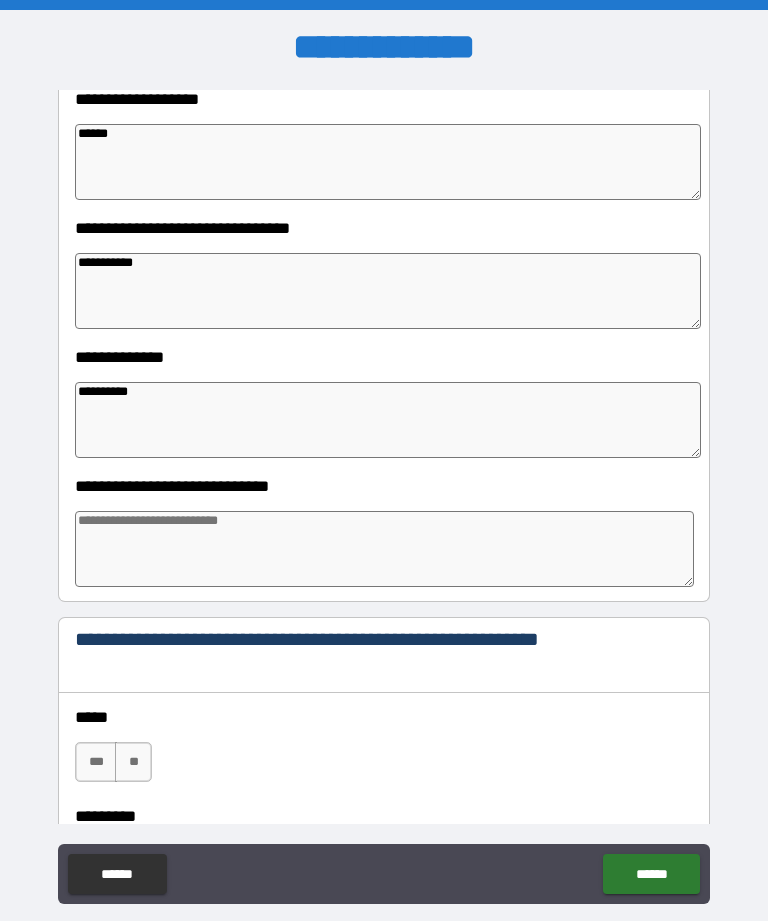 scroll, scrollTop: 3712, scrollLeft: 0, axis: vertical 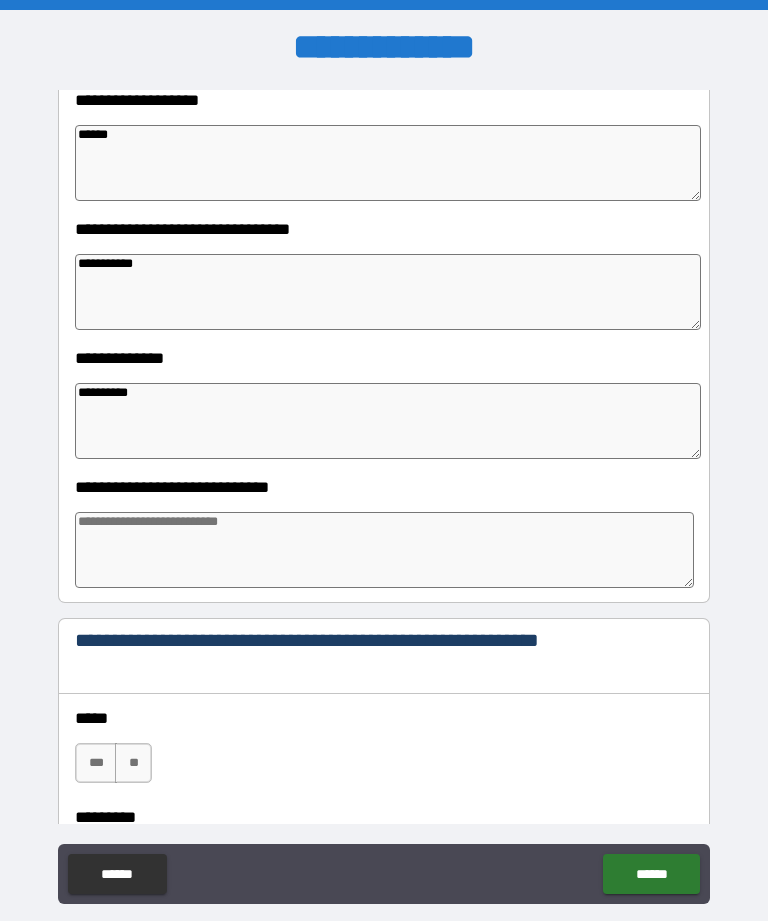click at bounding box center (384, 550) 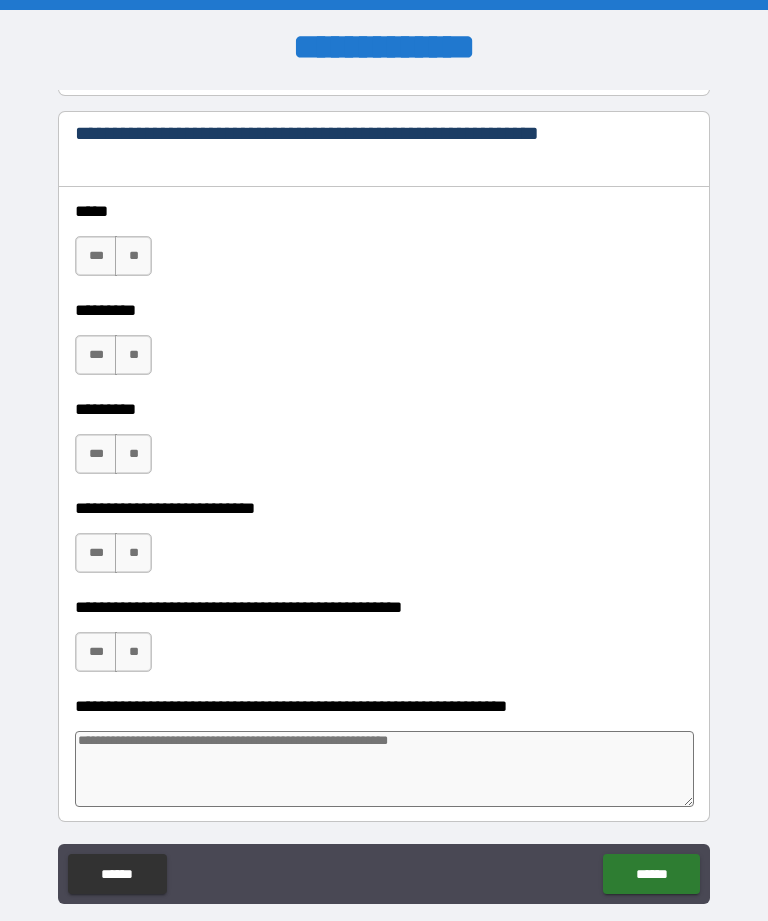 scroll, scrollTop: 4268, scrollLeft: 0, axis: vertical 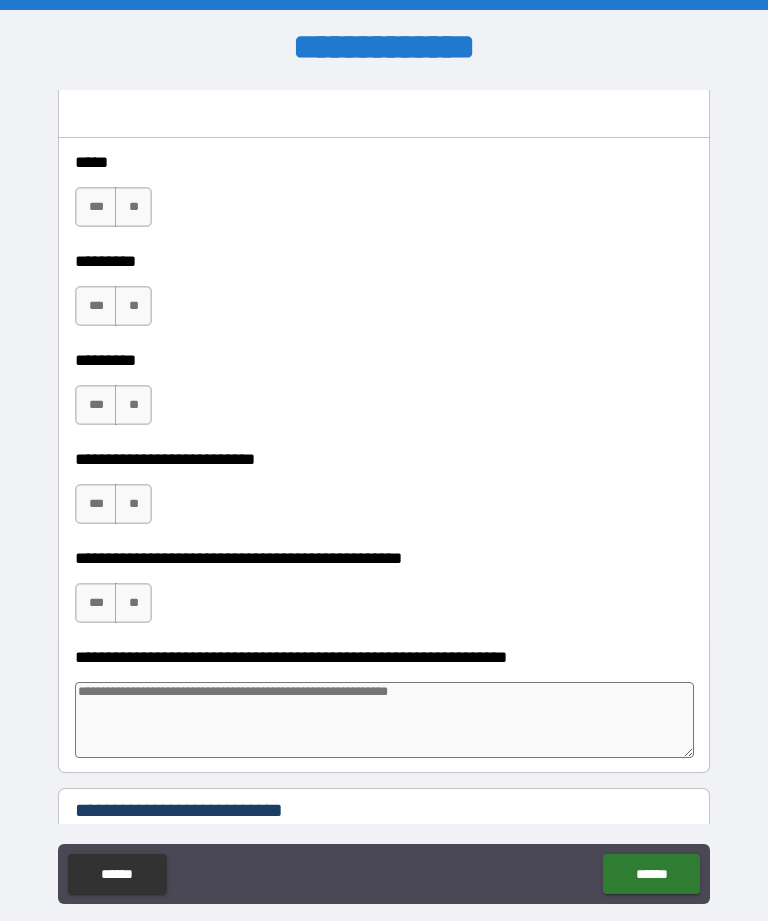 click on "***" at bounding box center [96, 207] 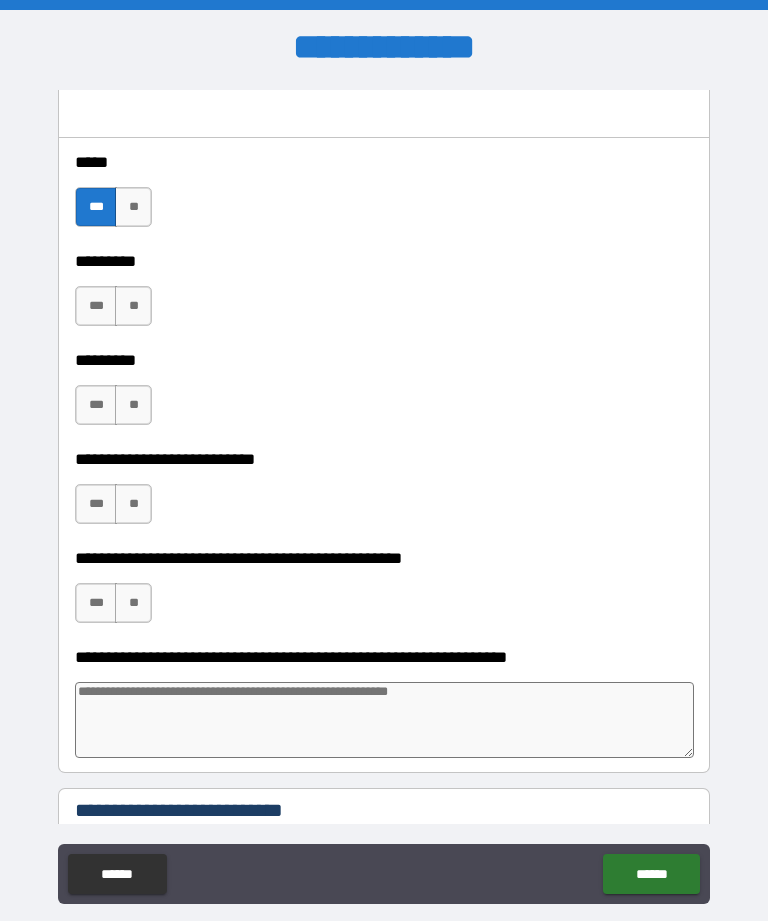 click on "***" at bounding box center [96, 306] 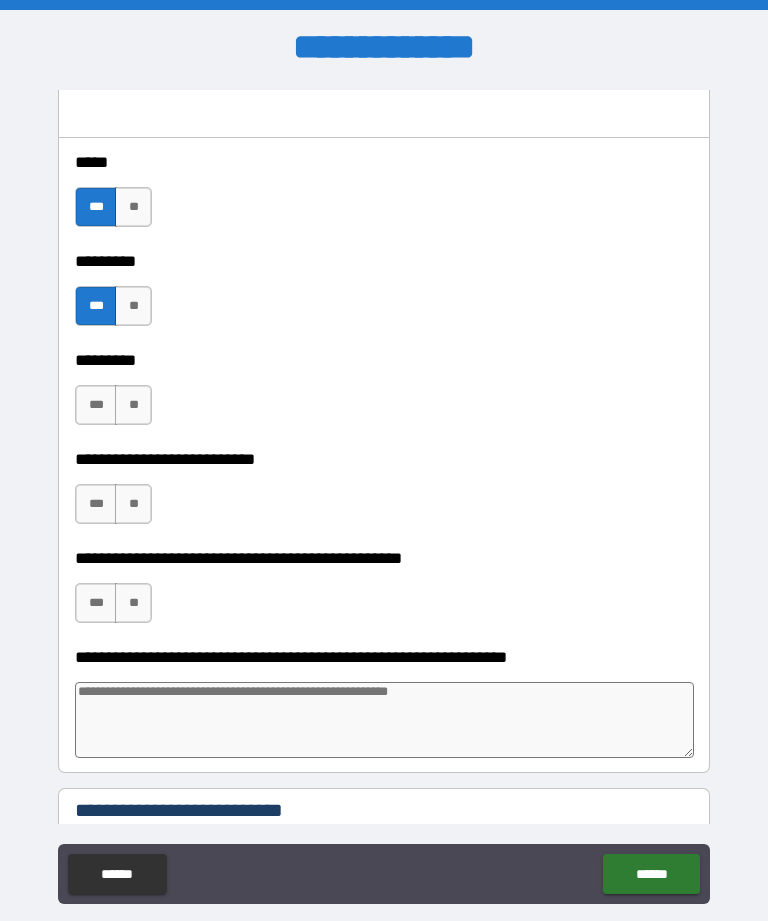 click on "***" at bounding box center (96, 405) 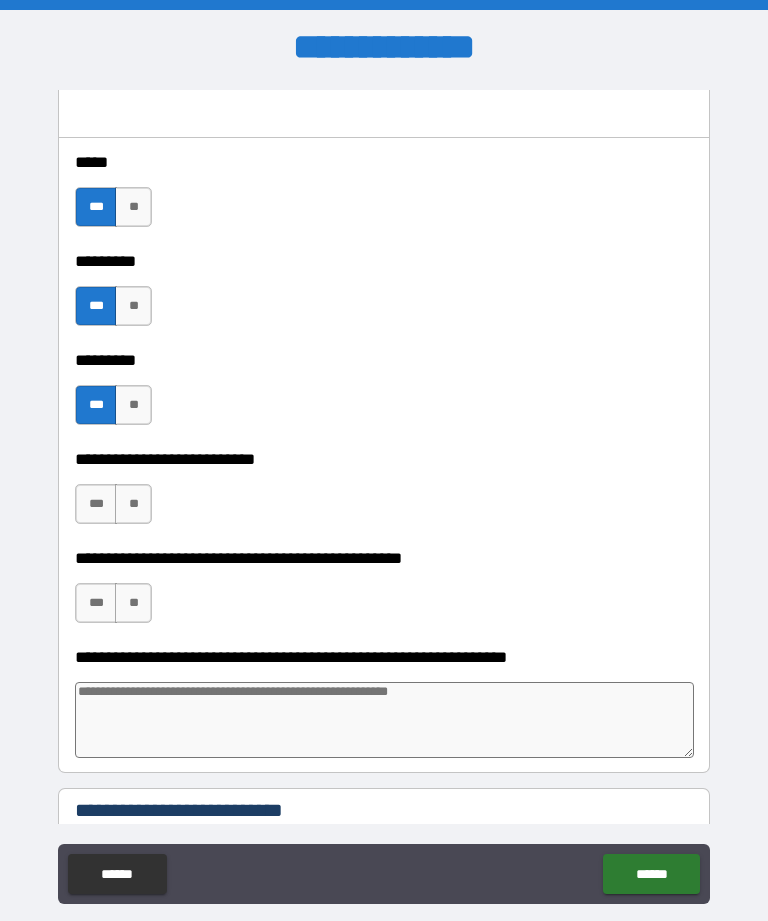 click on "***" at bounding box center (96, 504) 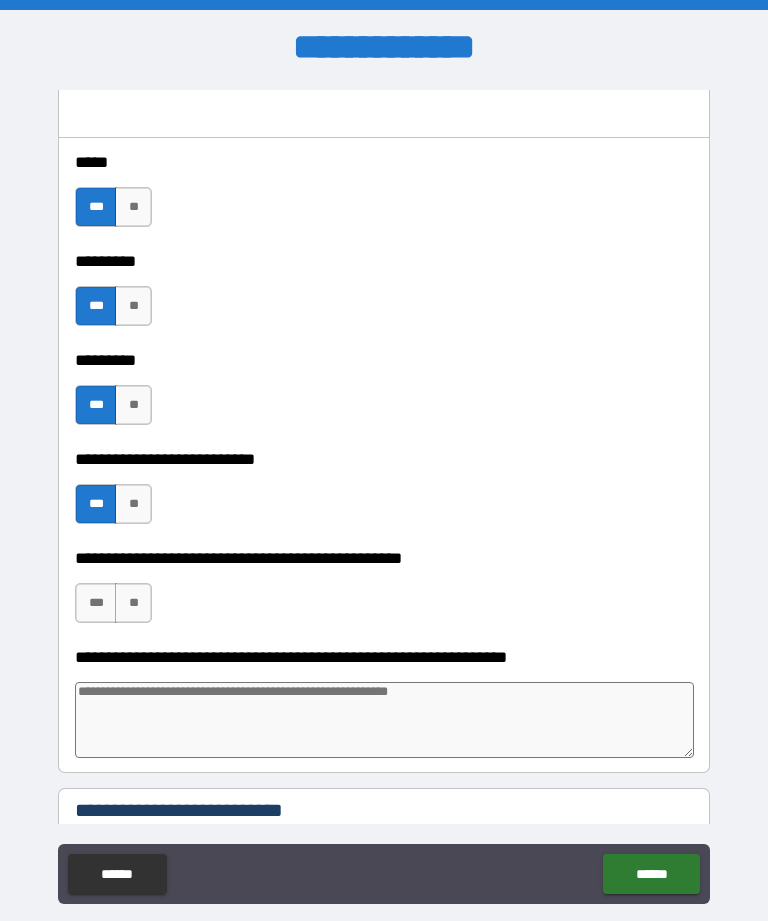 click on "***" at bounding box center (96, 603) 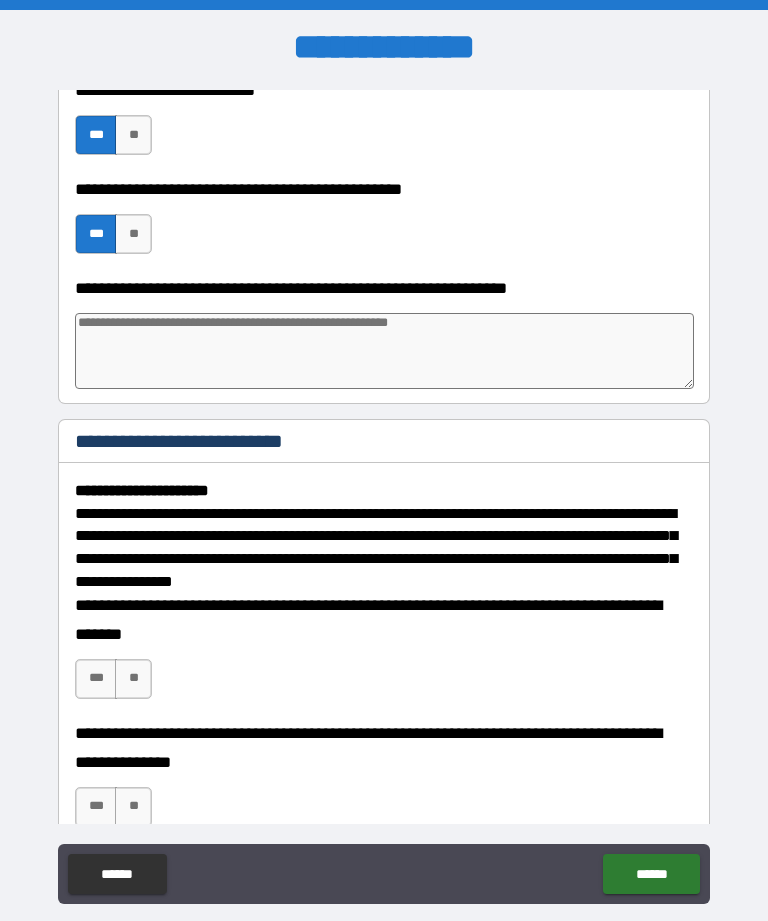 scroll, scrollTop: 4638, scrollLeft: 0, axis: vertical 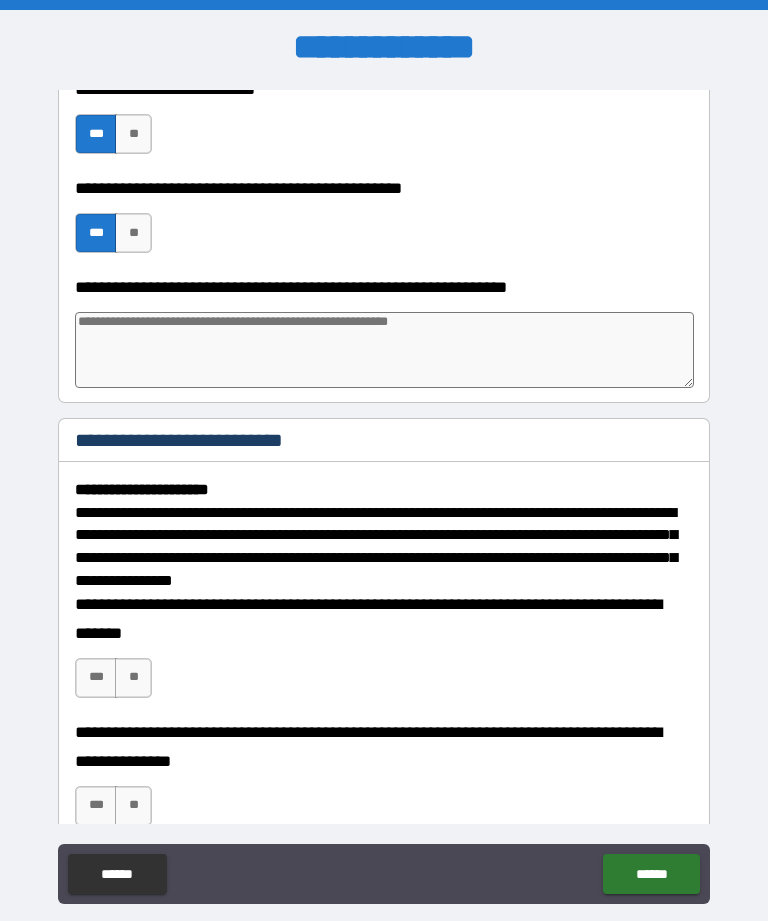 click on "**" at bounding box center [133, 678] 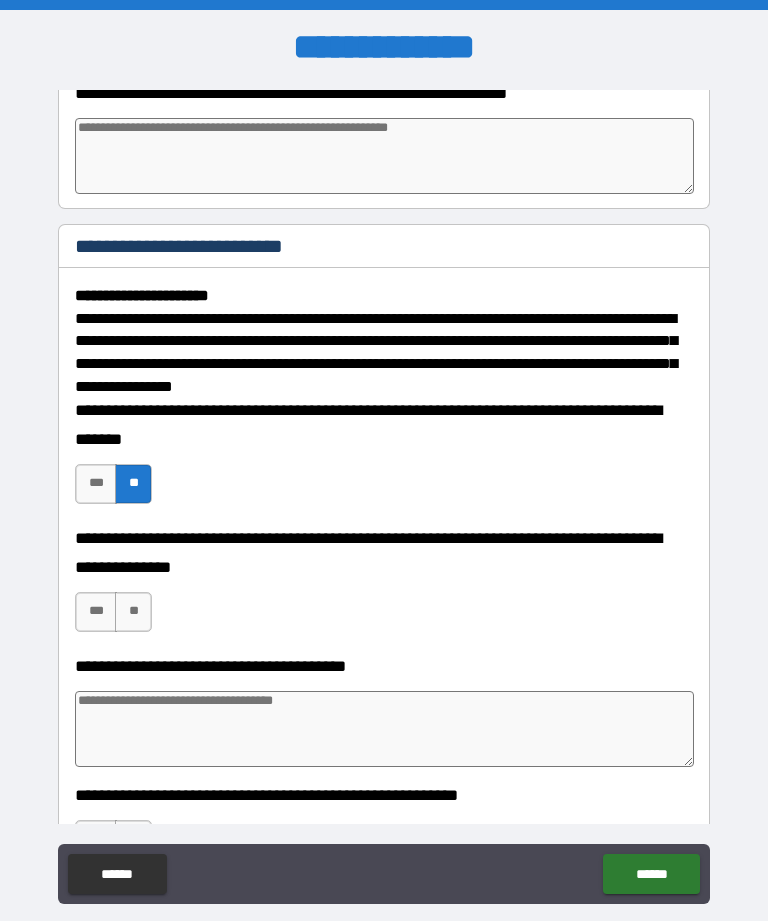 scroll, scrollTop: 4830, scrollLeft: 0, axis: vertical 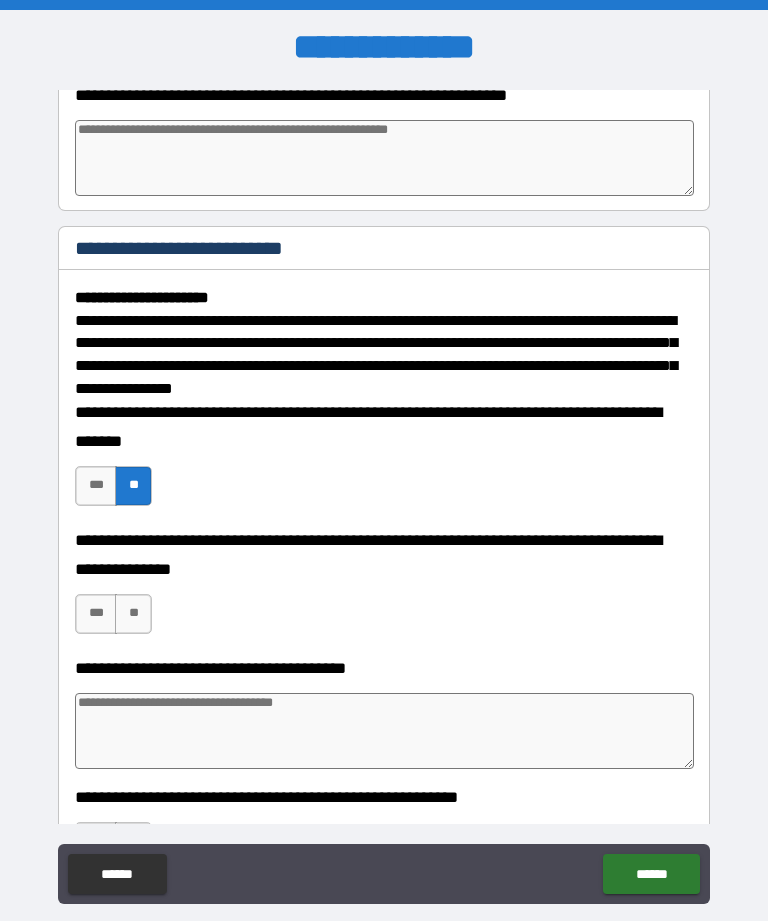 click on "**" at bounding box center [133, 614] 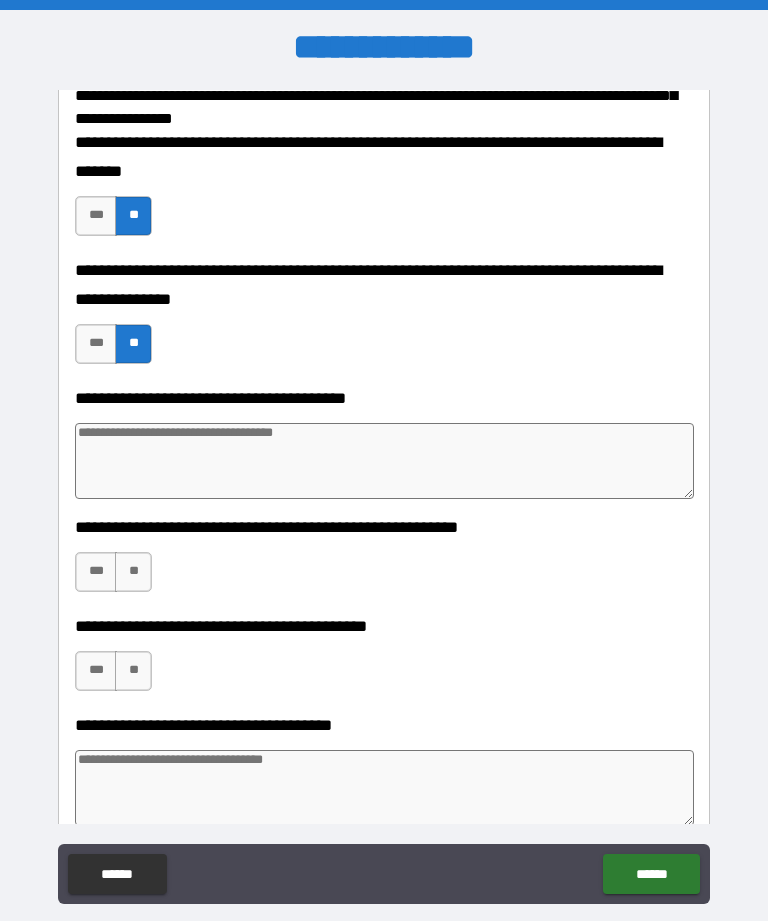 scroll, scrollTop: 5098, scrollLeft: 0, axis: vertical 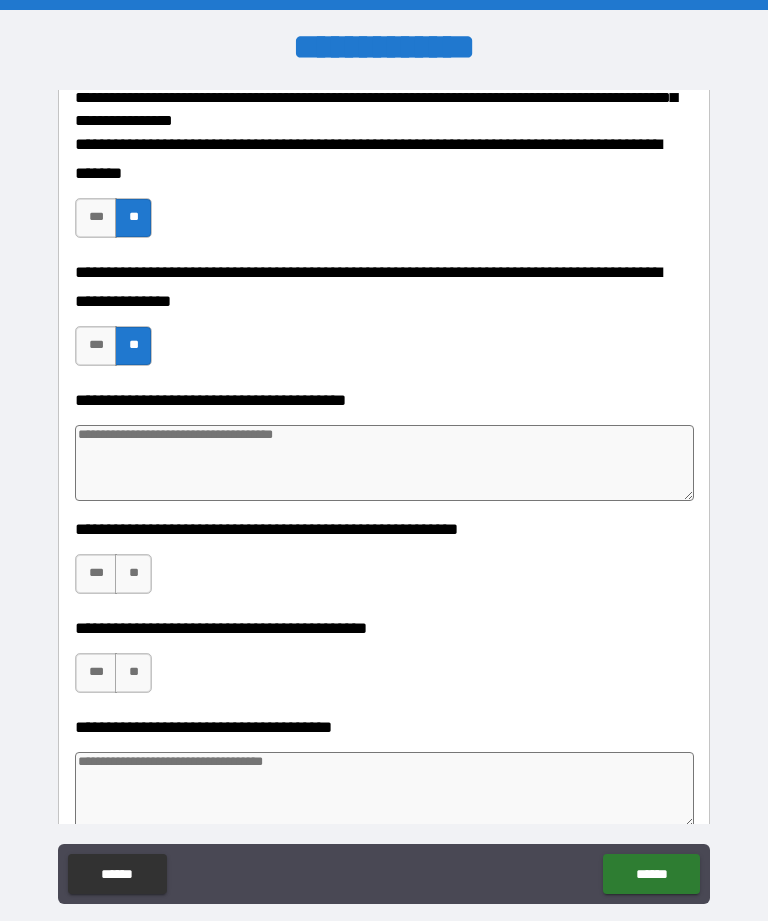 click on "***" at bounding box center (96, 574) 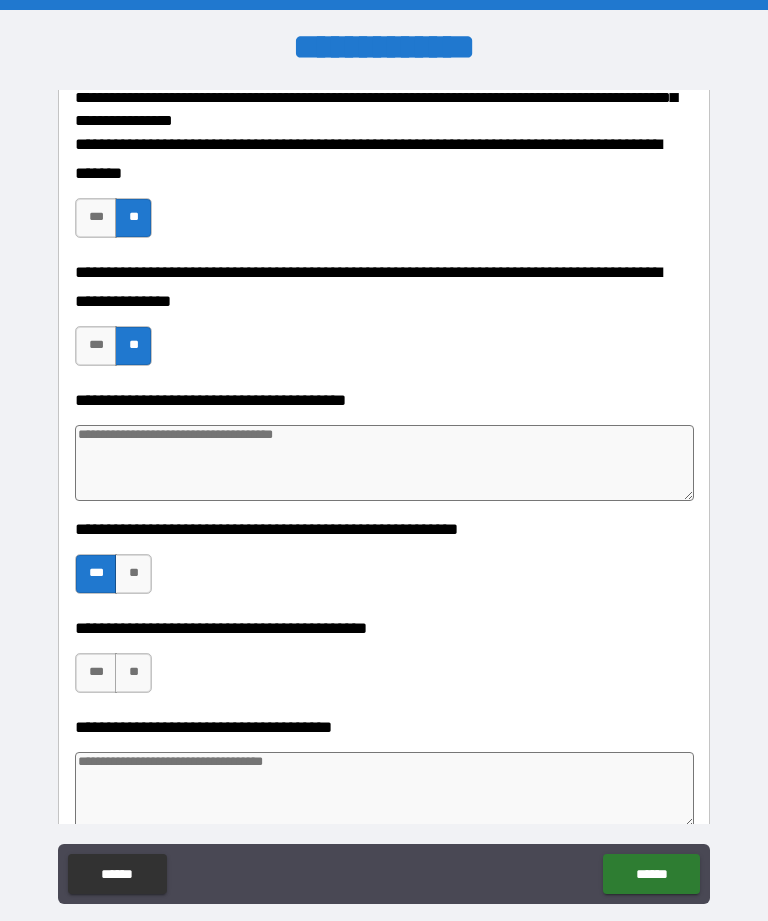 scroll, scrollTop: 5240, scrollLeft: 0, axis: vertical 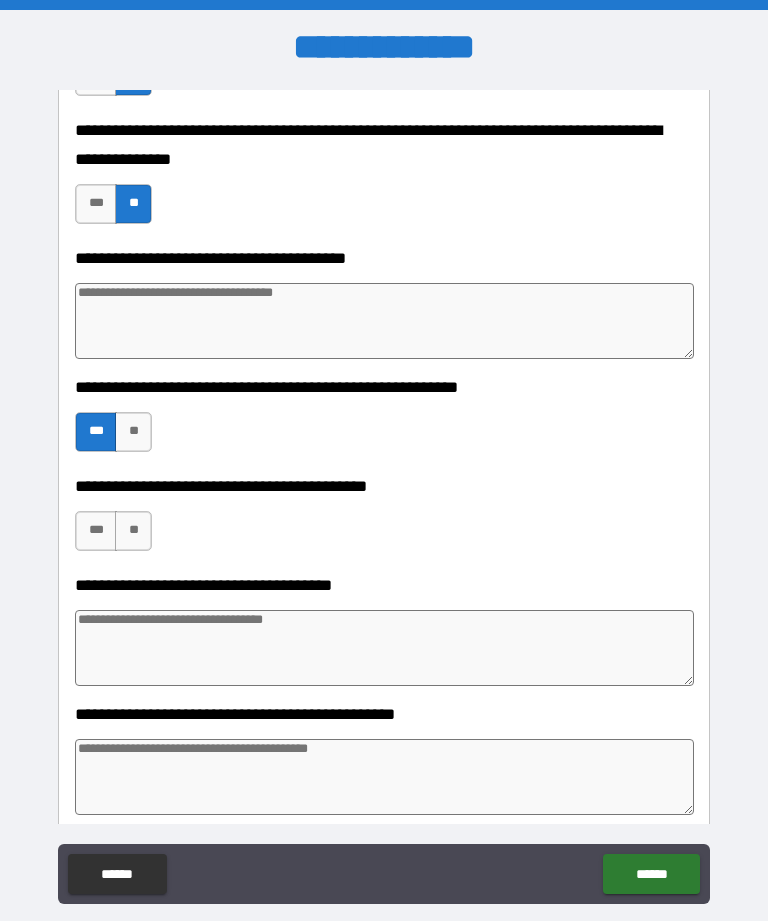 click on "***" at bounding box center [96, 531] 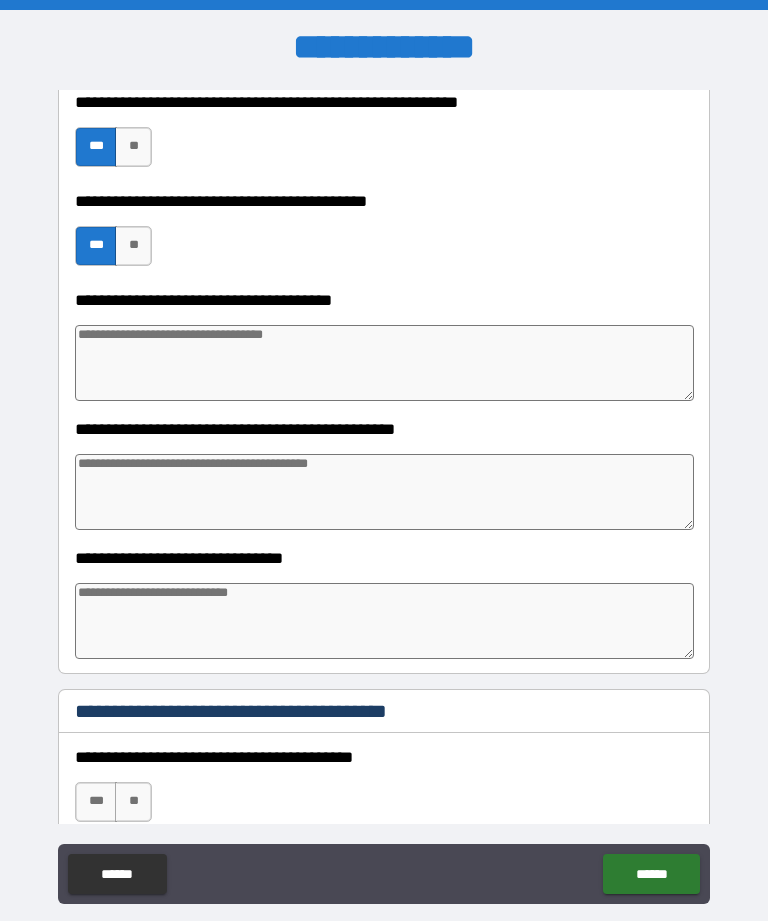 scroll, scrollTop: 5553, scrollLeft: 0, axis: vertical 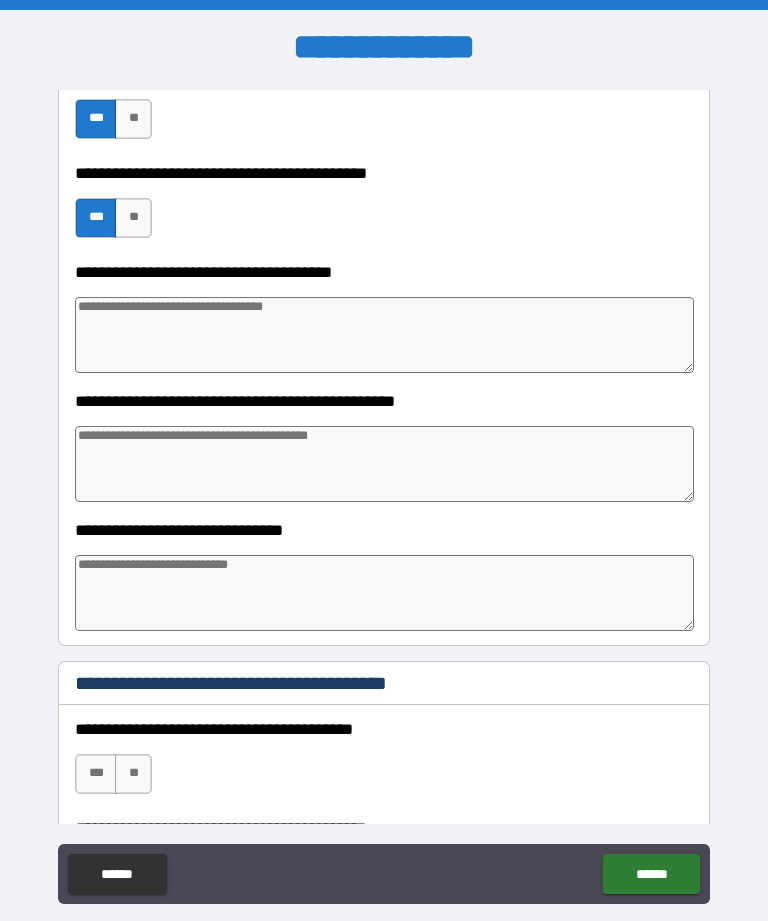 click at bounding box center (384, 335) 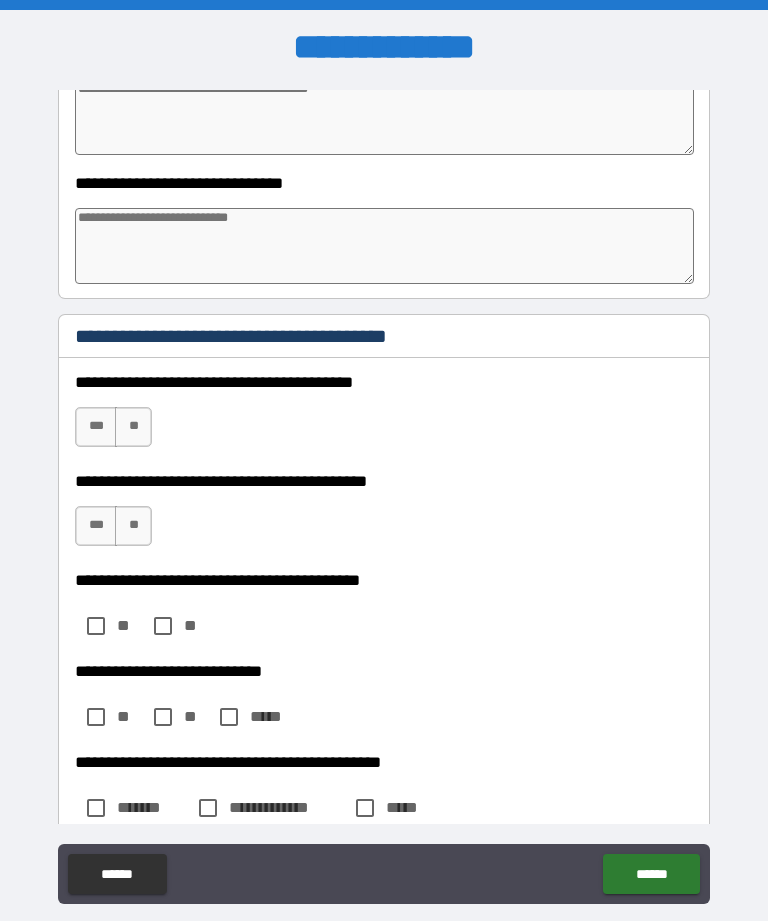 scroll, scrollTop: 5902, scrollLeft: 0, axis: vertical 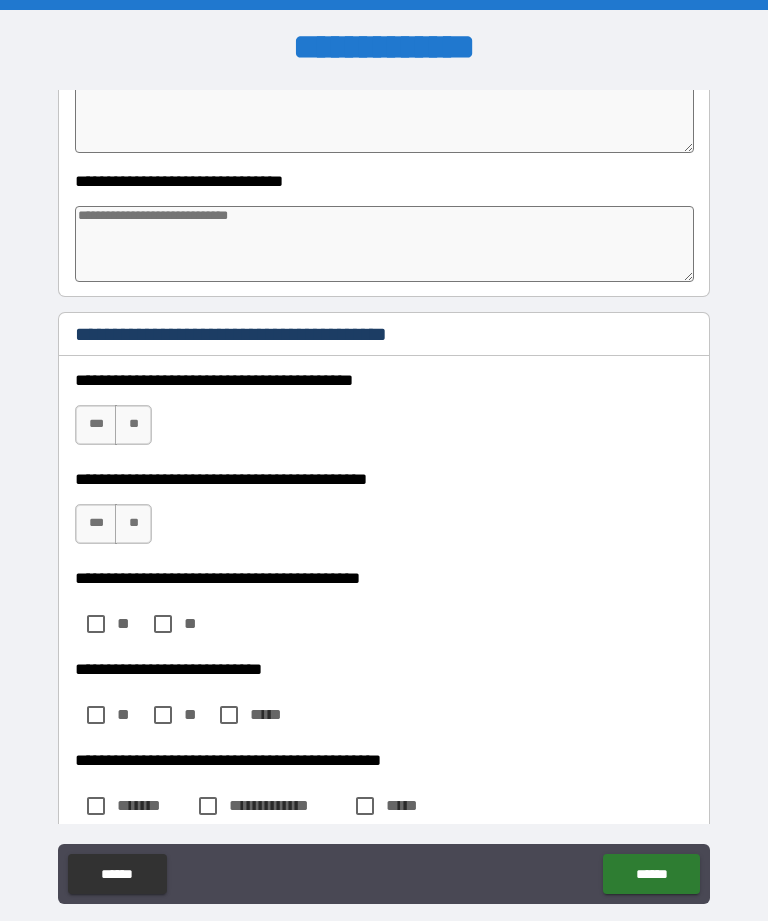 click on "***" at bounding box center (96, 425) 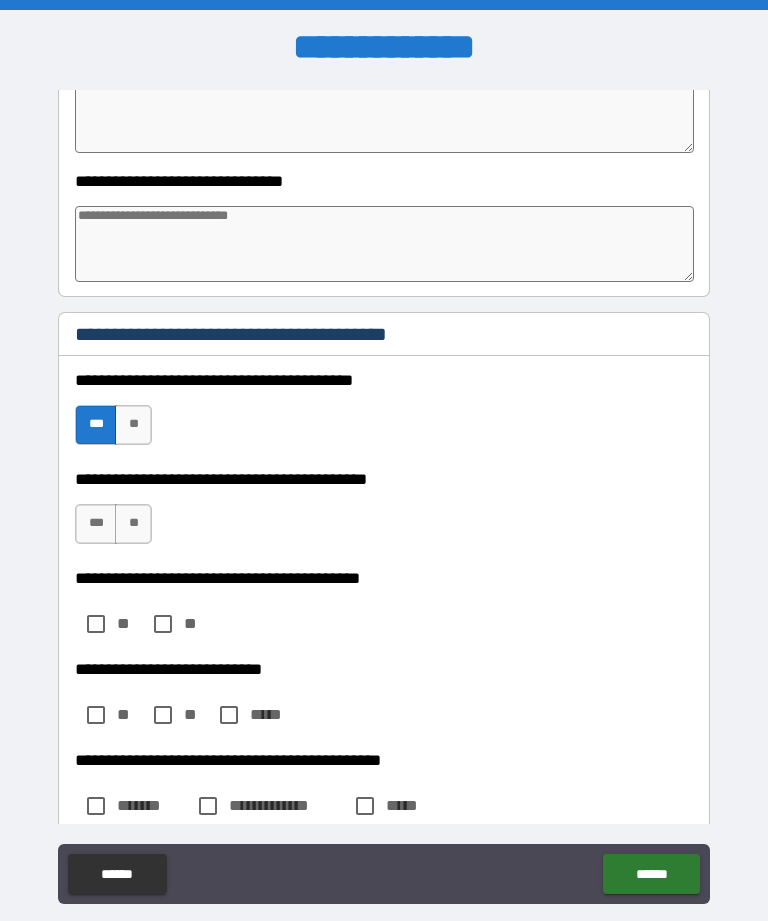 click on "**" at bounding box center [133, 524] 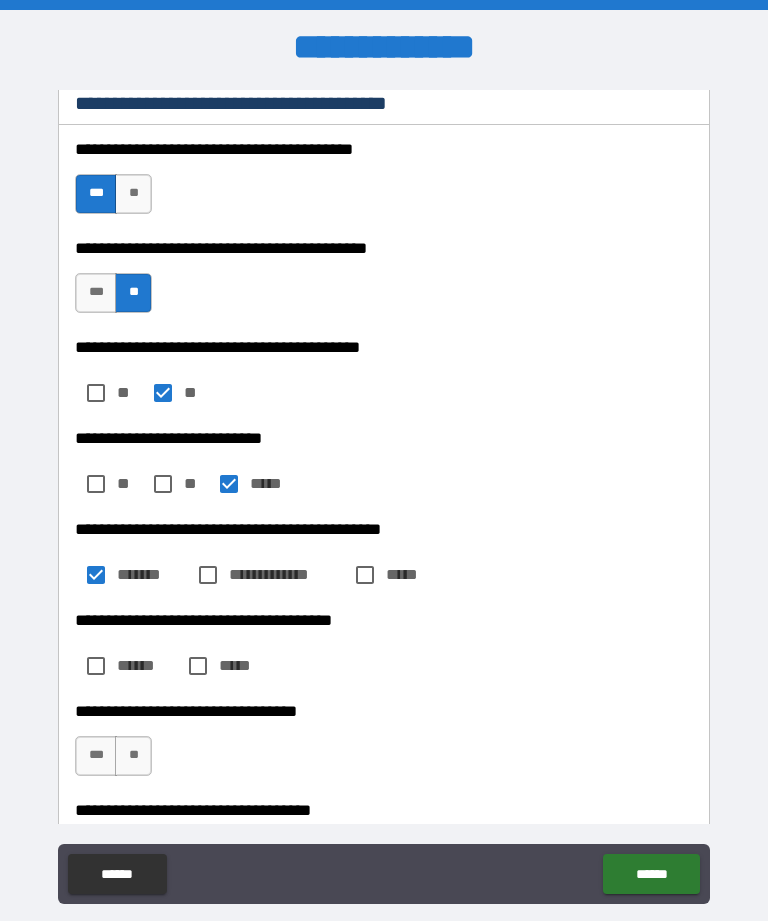 scroll, scrollTop: 6133, scrollLeft: 0, axis: vertical 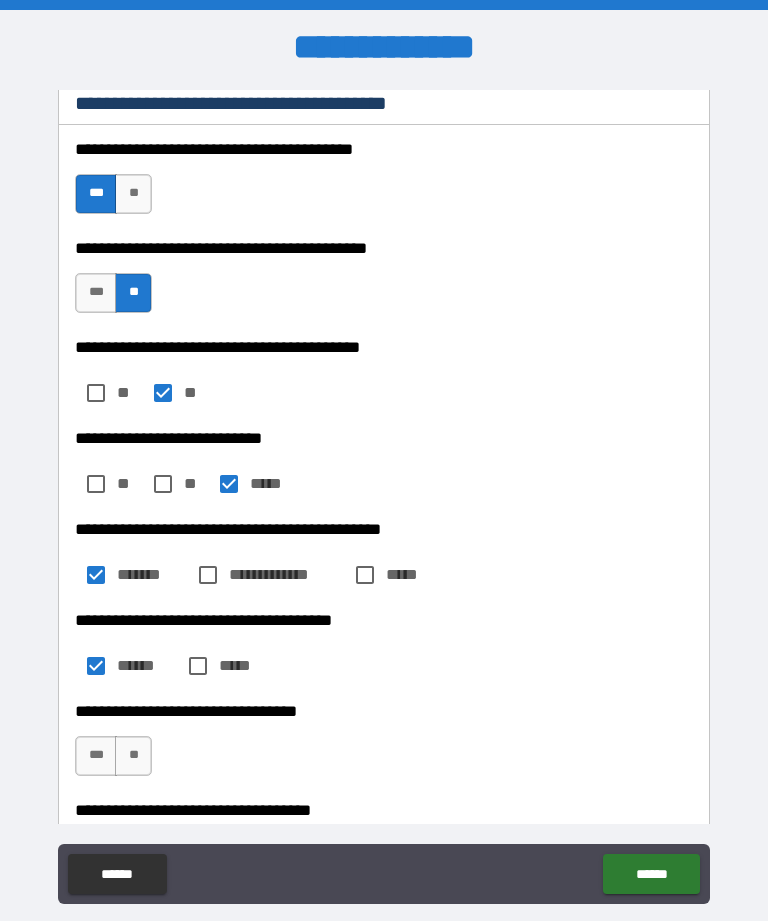 click on "***" at bounding box center [96, 756] 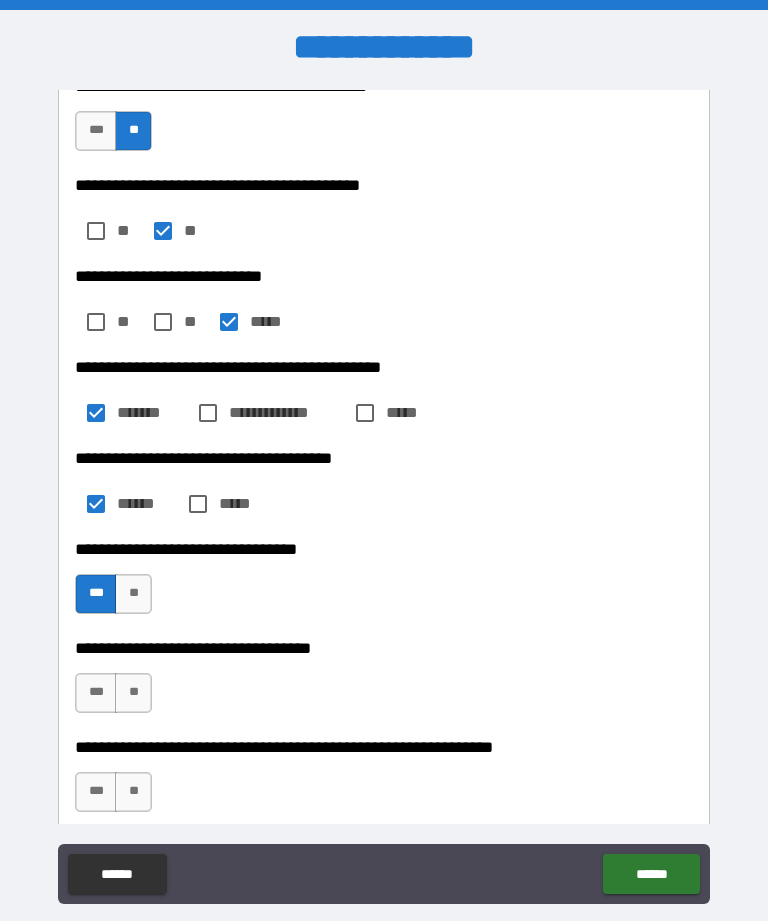 scroll, scrollTop: 6309, scrollLeft: 0, axis: vertical 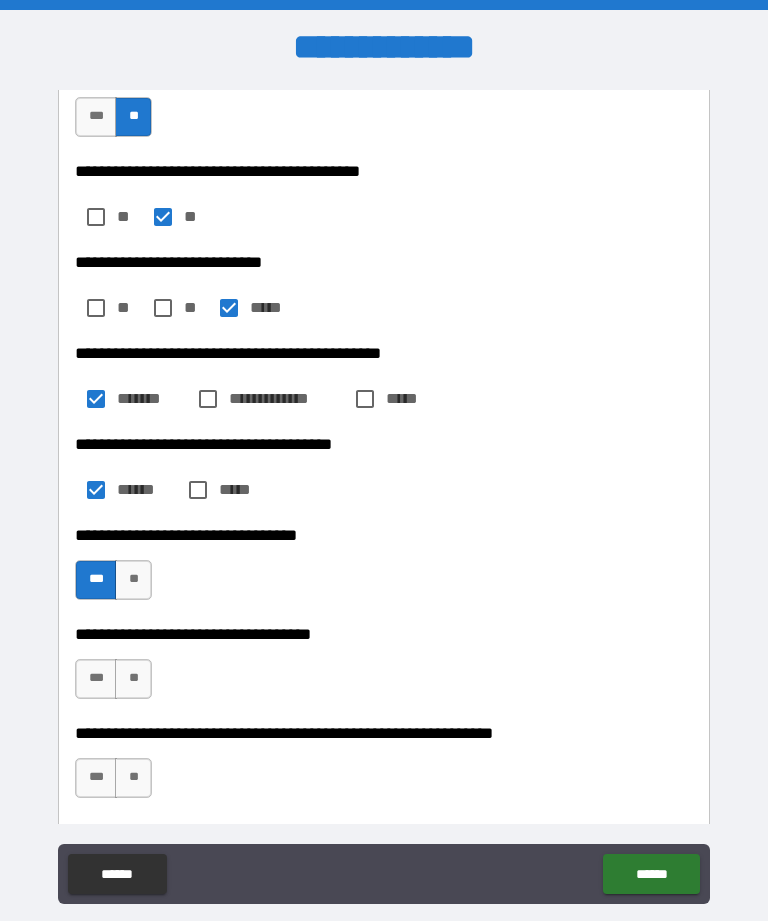 click on "***" at bounding box center (96, 679) 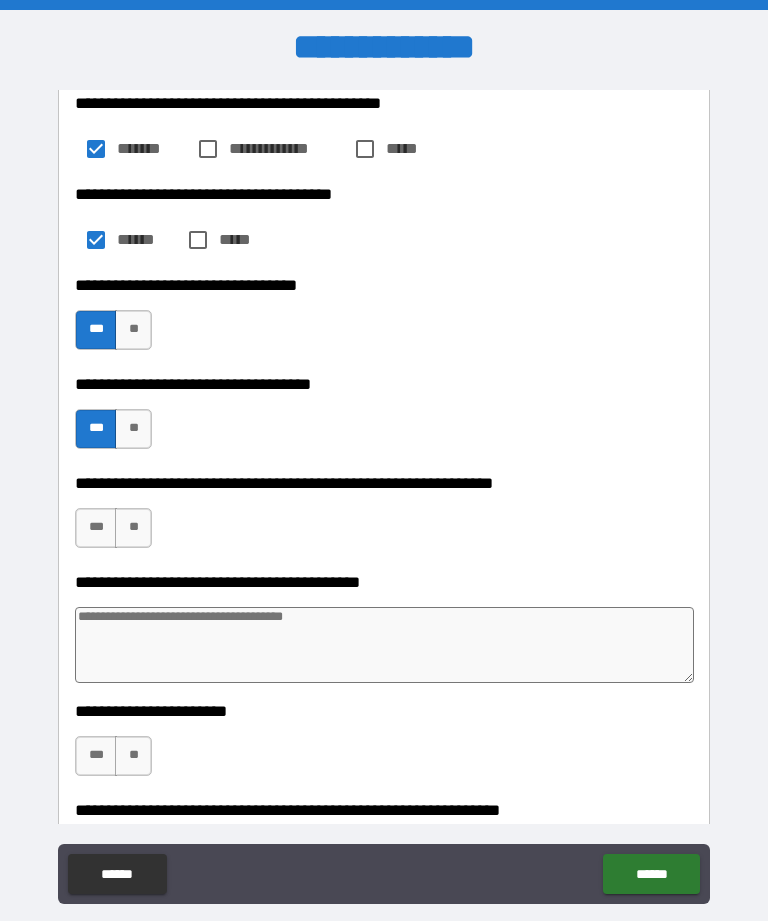 scroll, scrollTop: 6576, scrollLeft: 0, axis: vertical 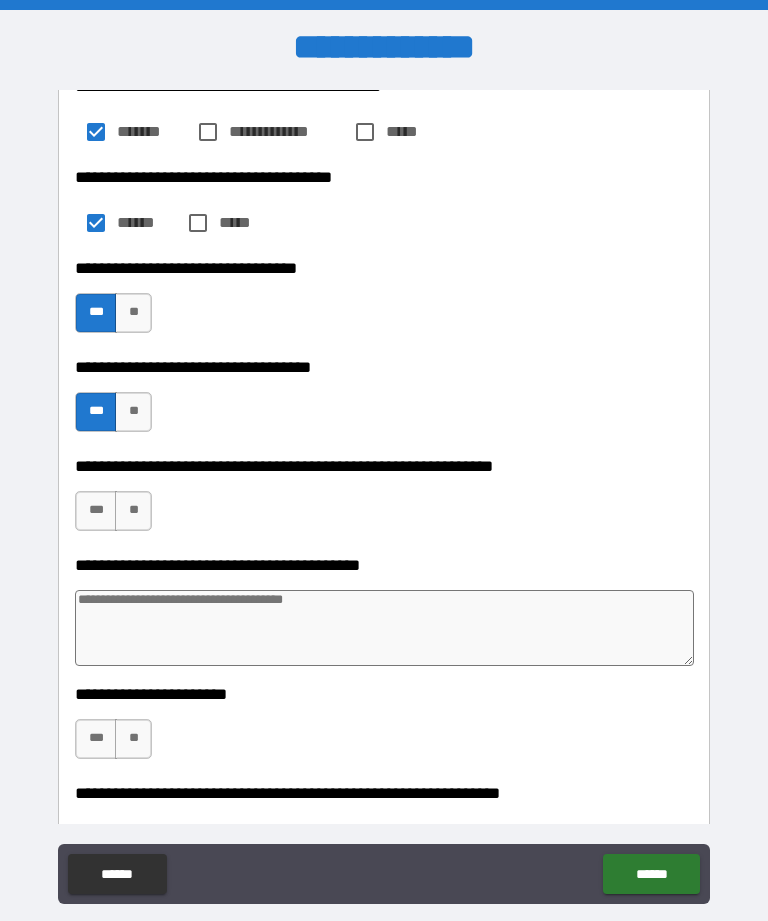click on "**" at bounding box center (133, 511) 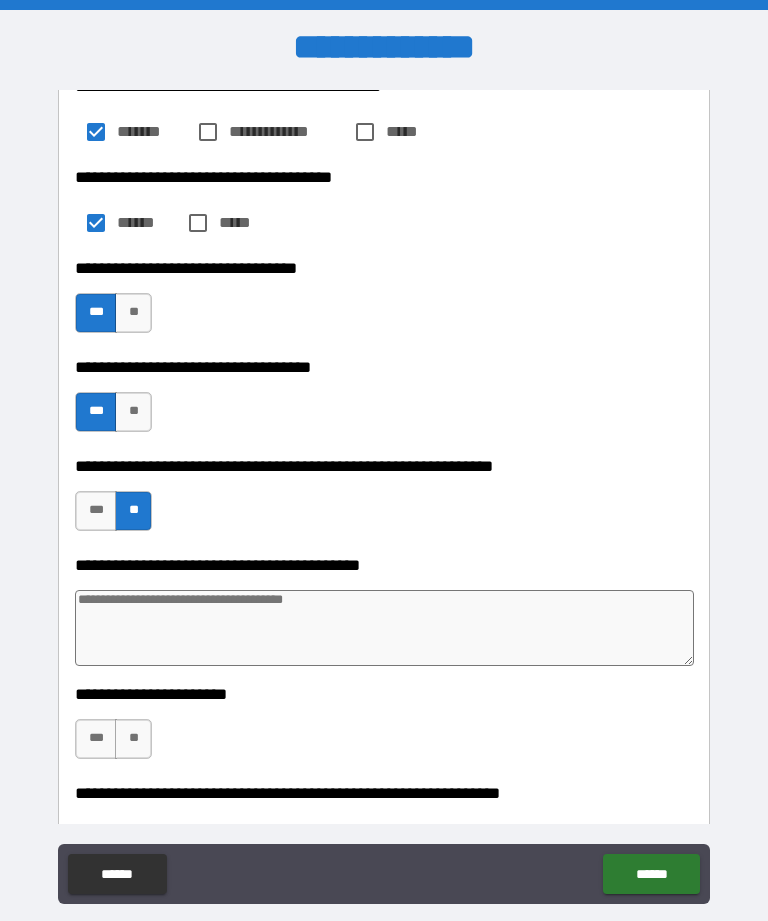 click on "**" at bounding box center [133, 739] 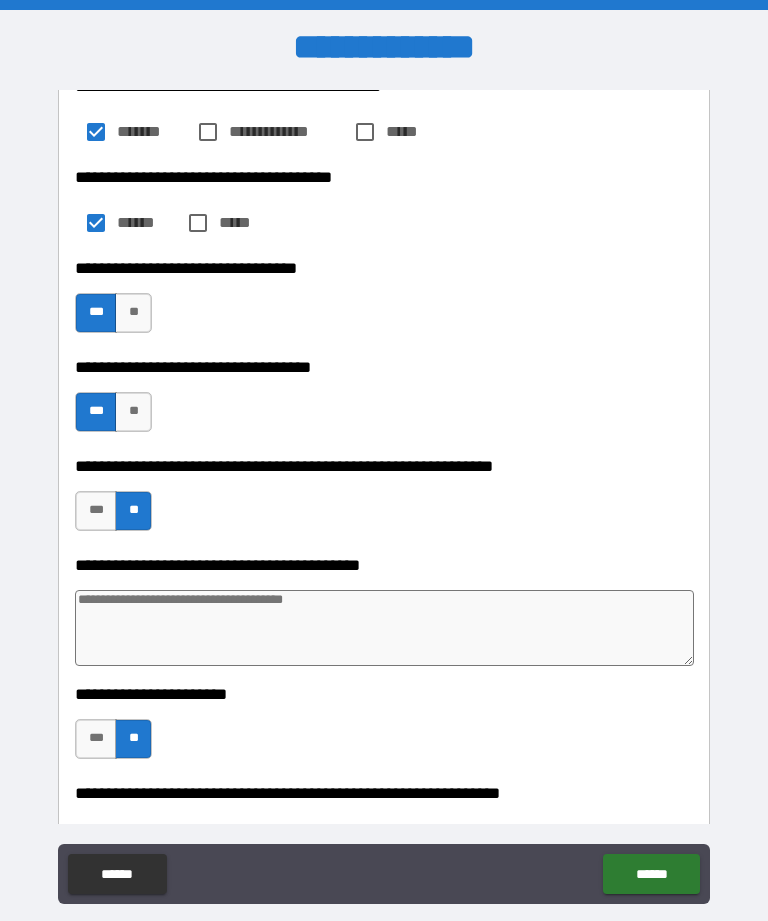 click at bounding box center (384, 628) 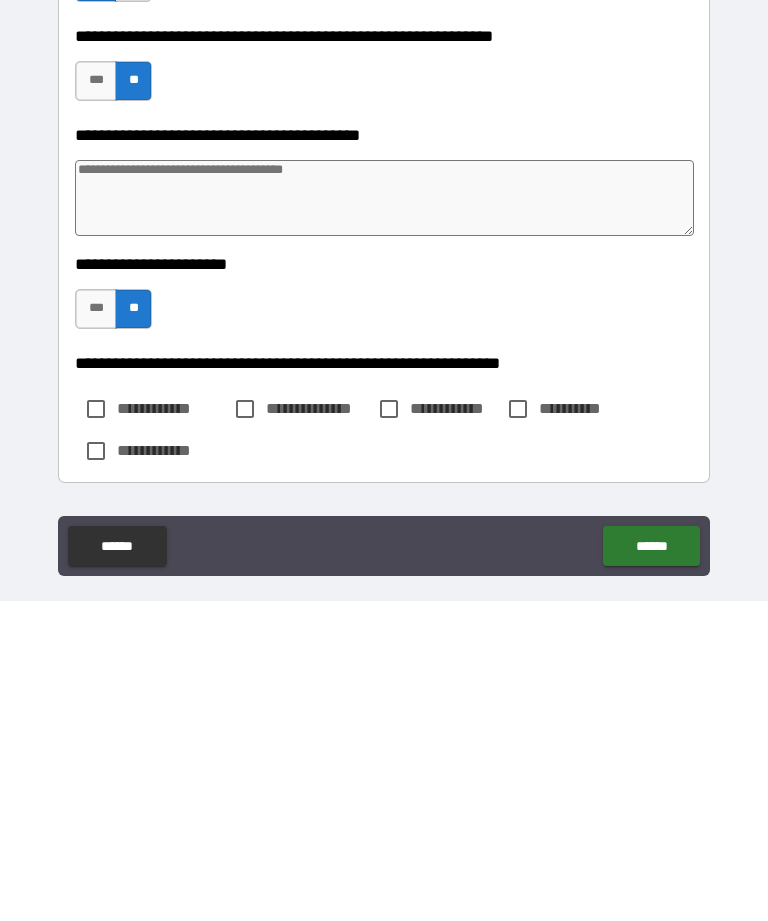 scroll, scrollTop: 6680, scrollLeft: 0, axis: vertical 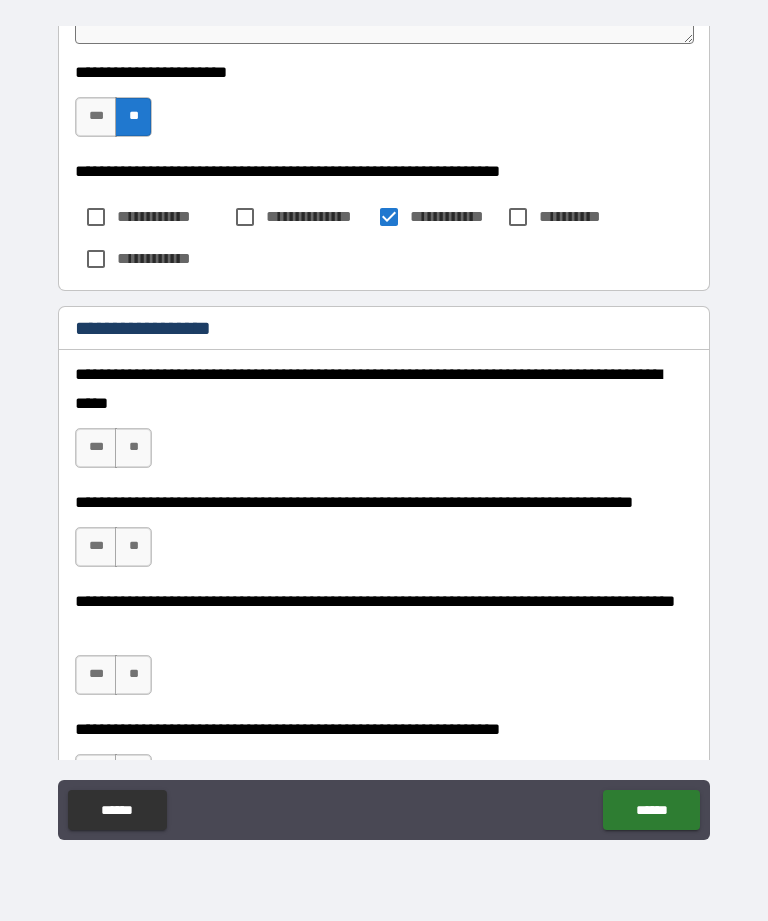 click on "**" at bounding box center (133, 448) 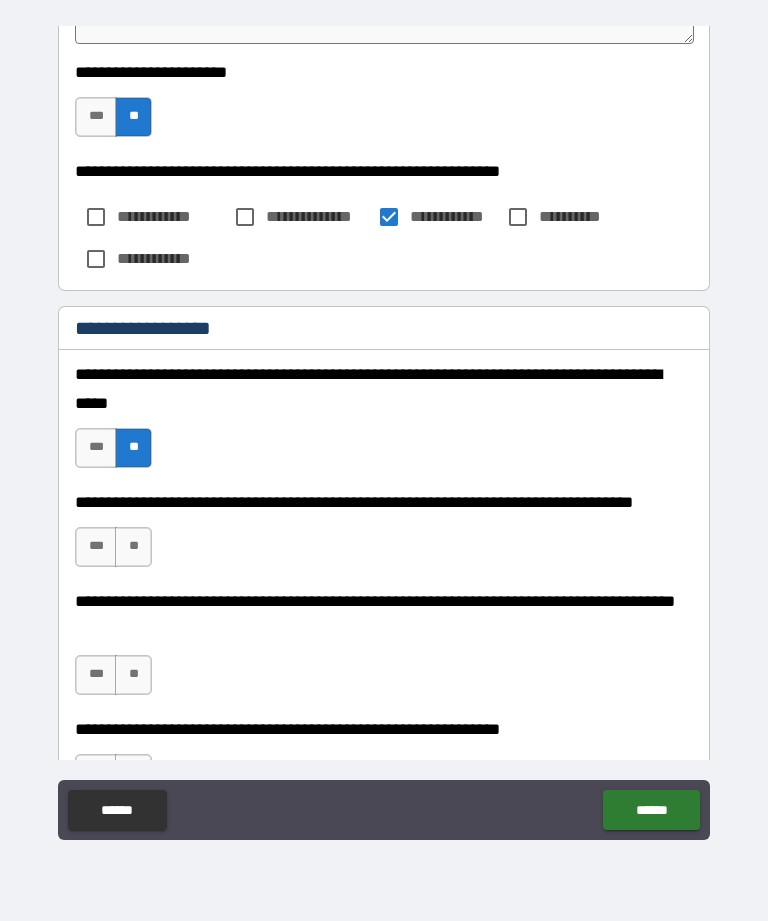 click on "**" at bounding box center [133, 547] 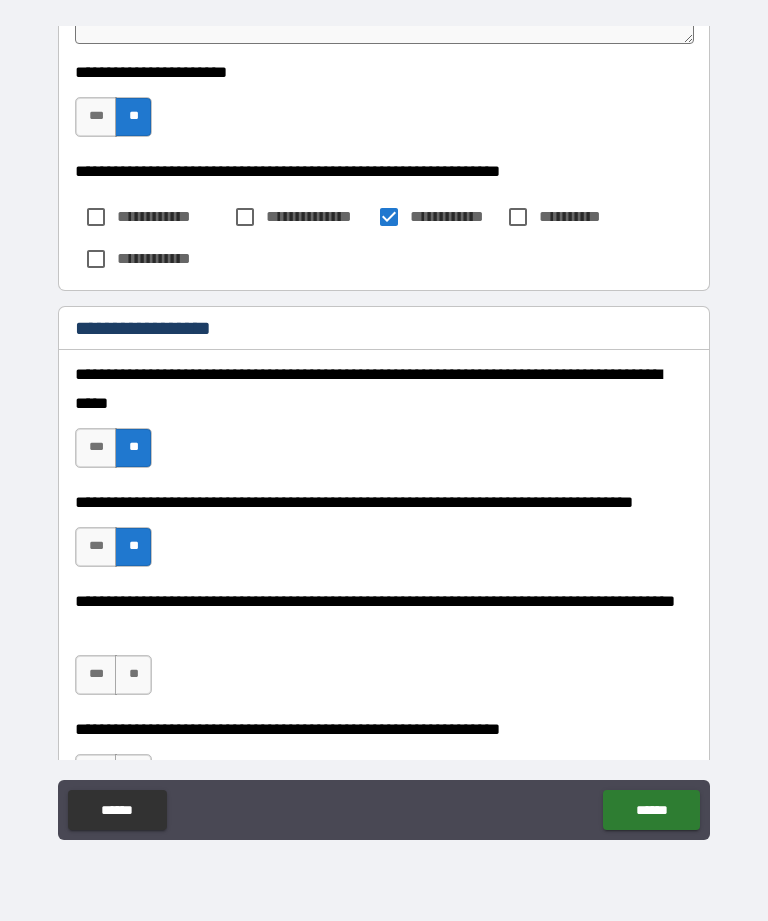 click on "**" at bounding box center (133, 675) 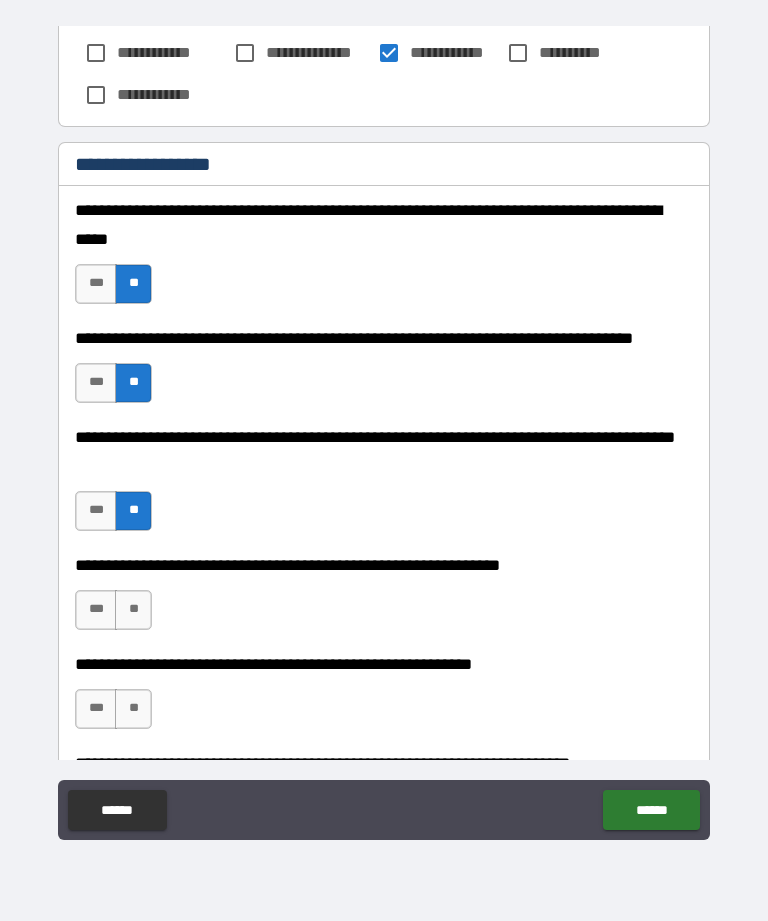 scroll, scrollTop: 7300, scrollLeft: 0, axis: vertical 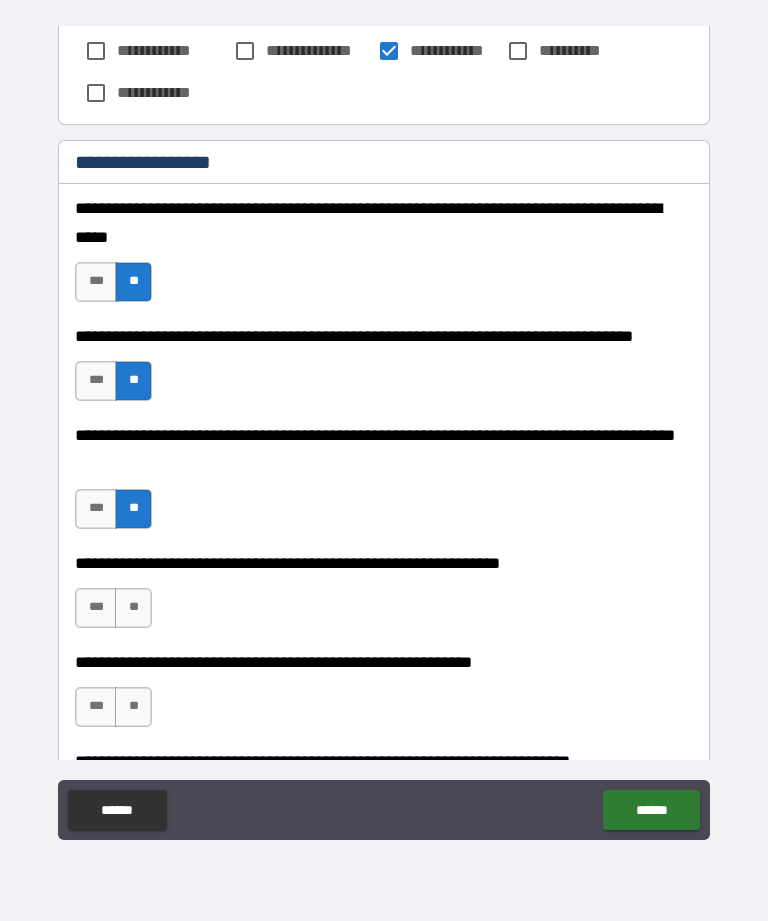 click on "**" at bounding box center [133, 608] 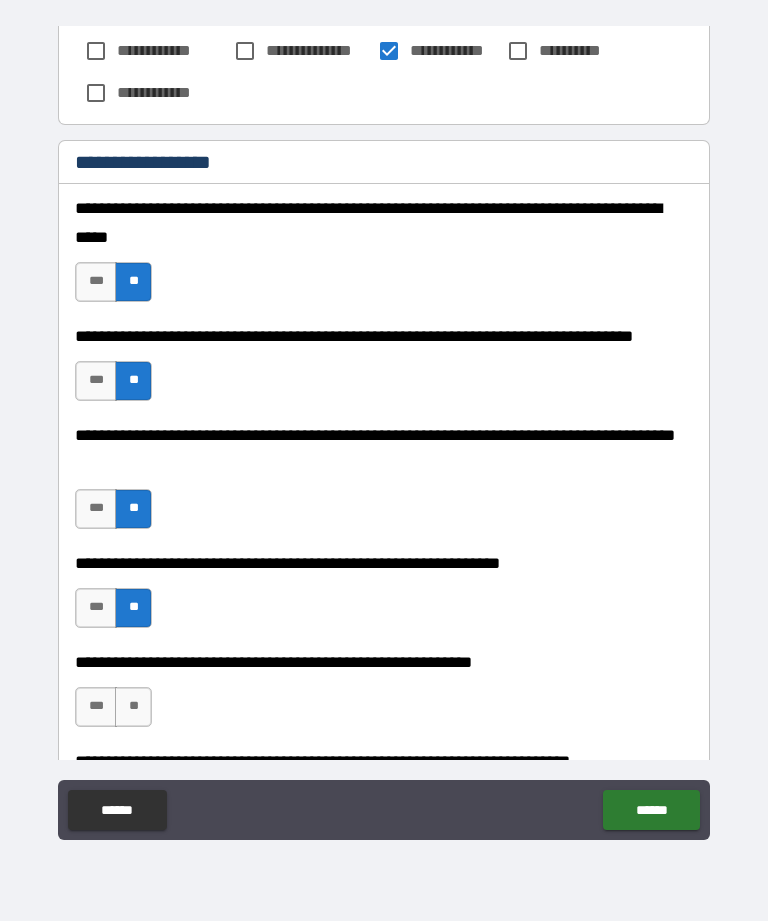 click on "**" at bounding box center (133, 707) 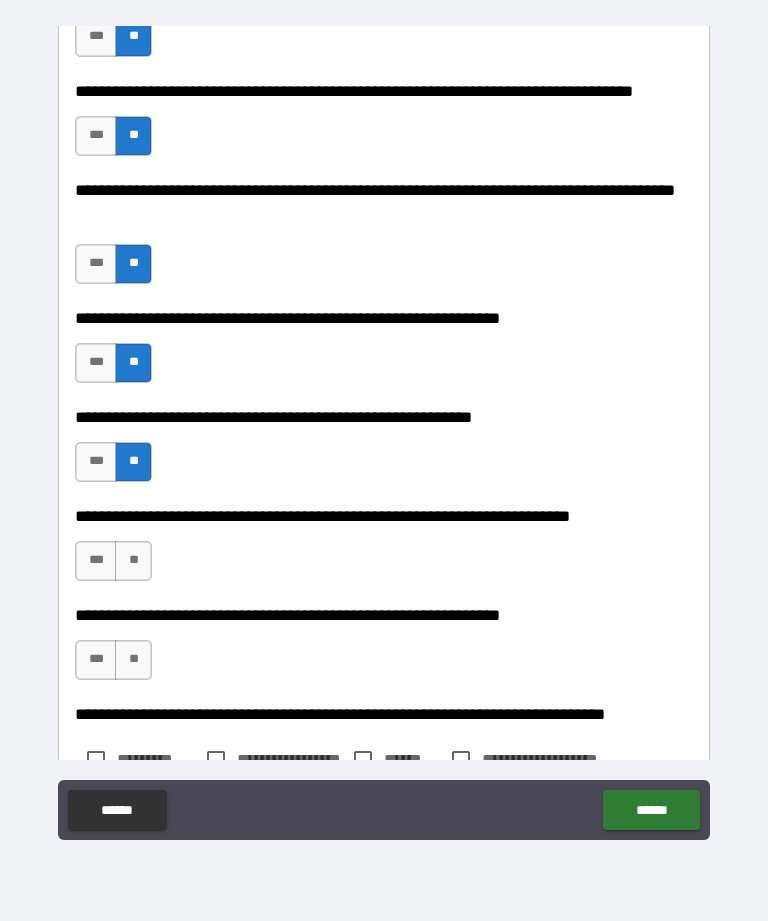 scroll, scrollTop: 7550, scrollLeft: 0, axis: vertical 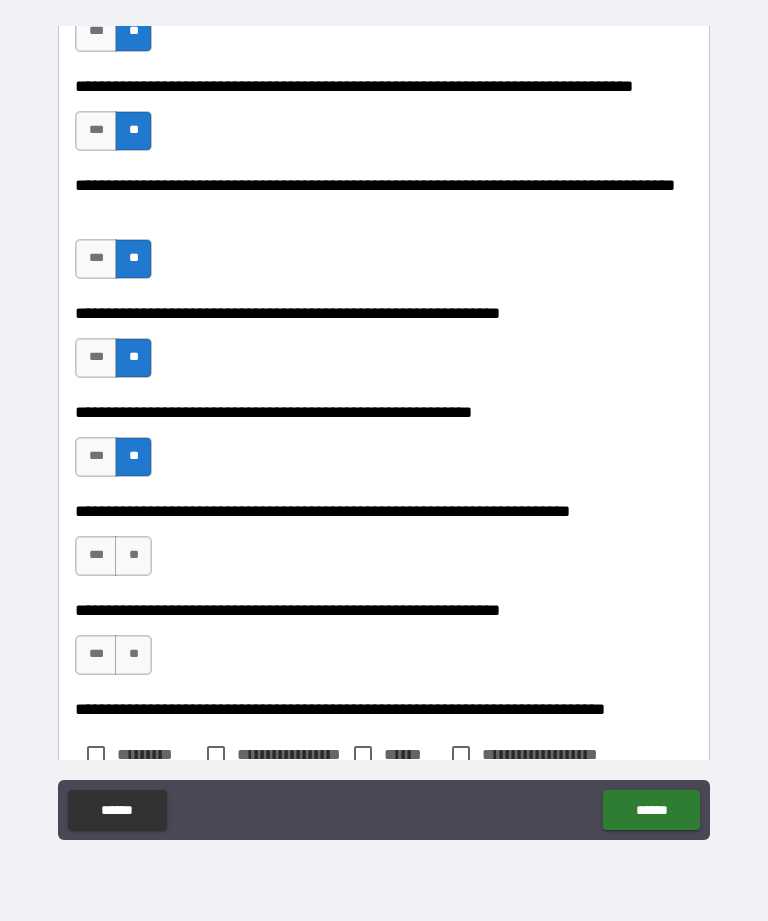 click on "**" at bounding box center (133, 556) 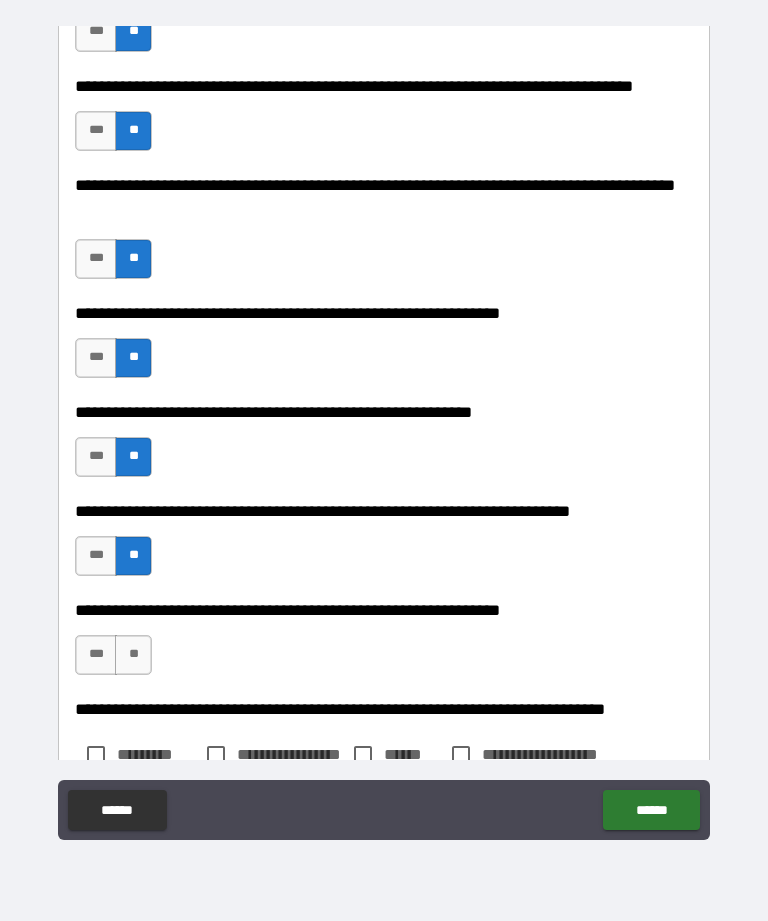 click on "**" at bounding box center [133, 655] 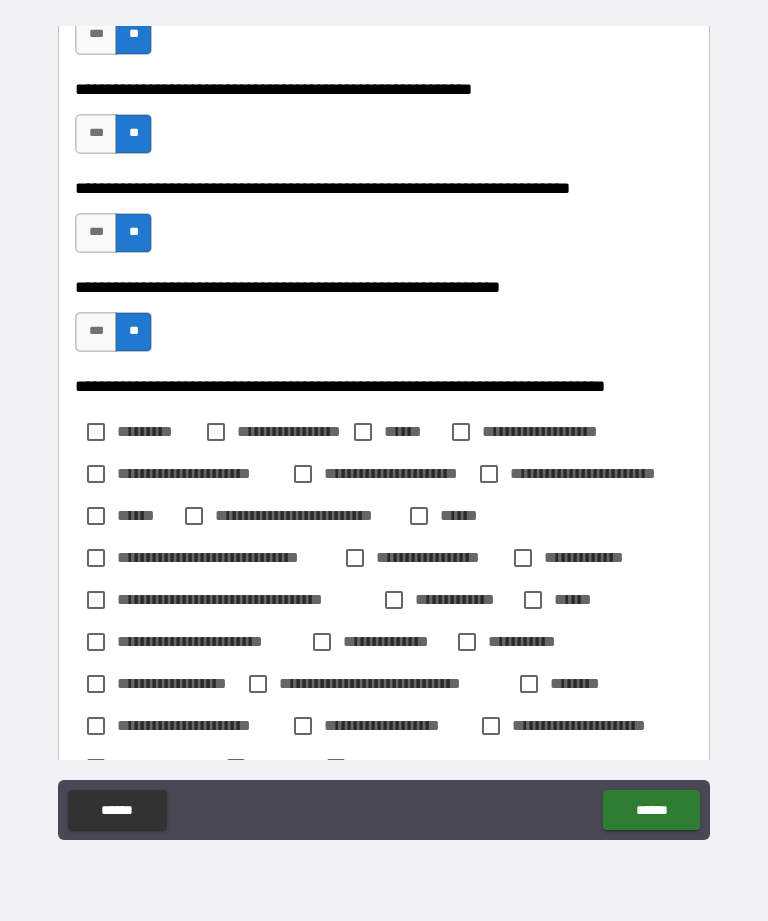 click on "**********" at bounding box center [384, 816] 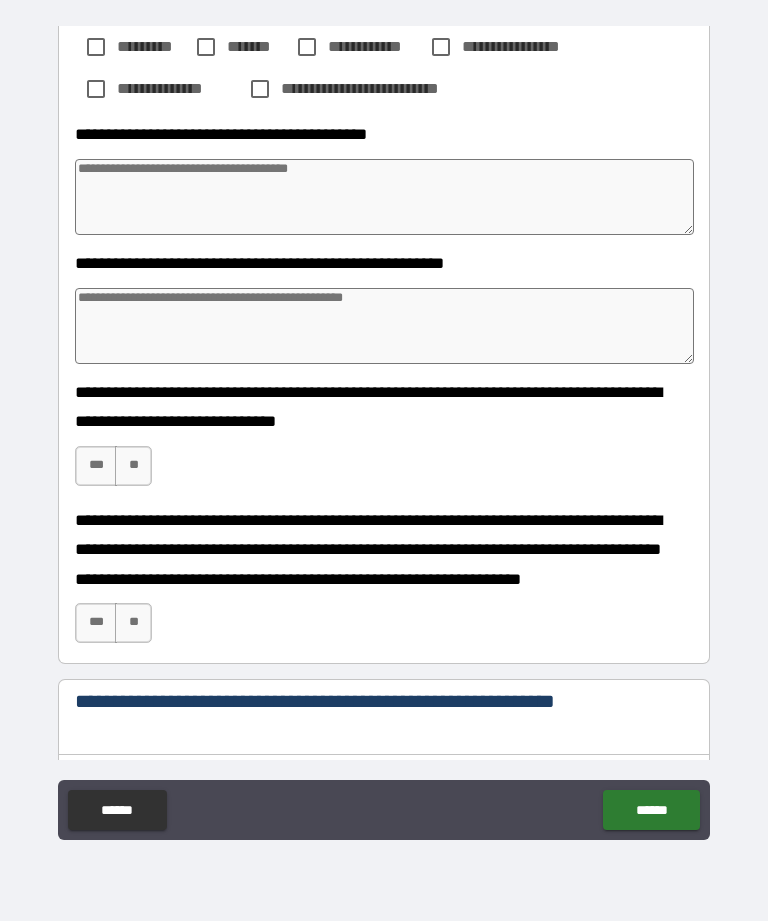 scroll, scrollTop: 9025, scrollLeft: 0, axis: vertical 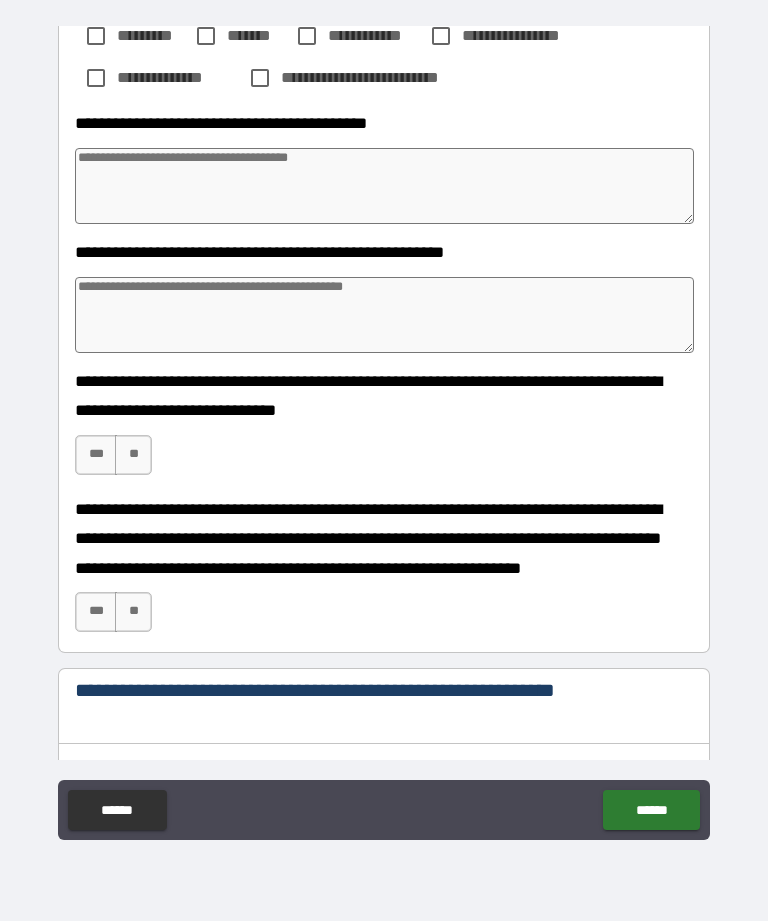 click on "**" at bounding box center [133, 455] 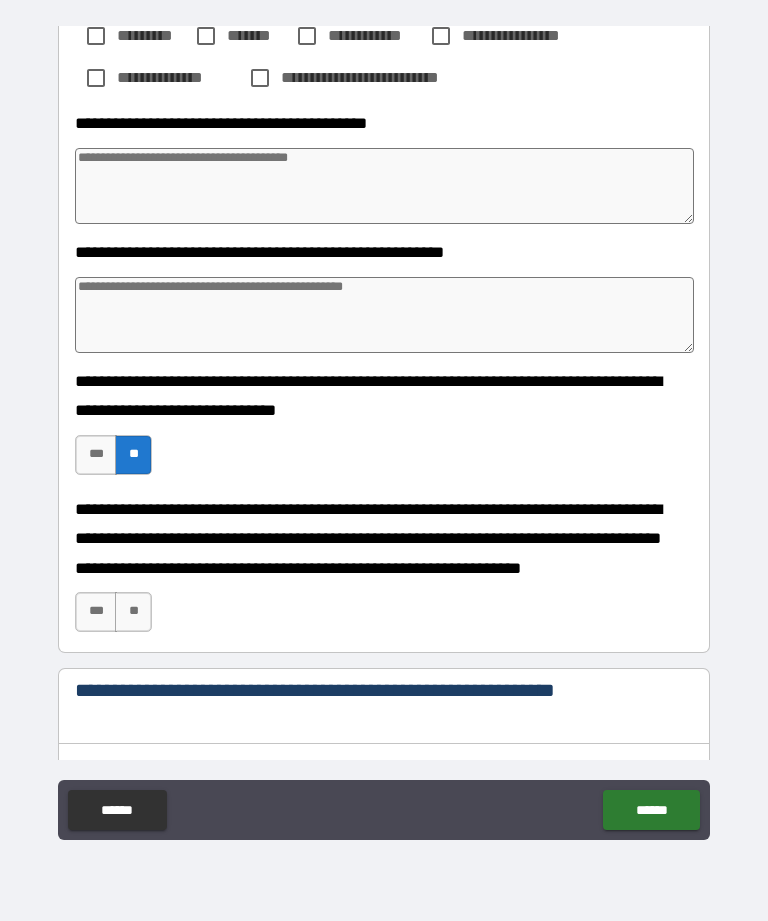 click on "***" at bounding box center [96, 612] 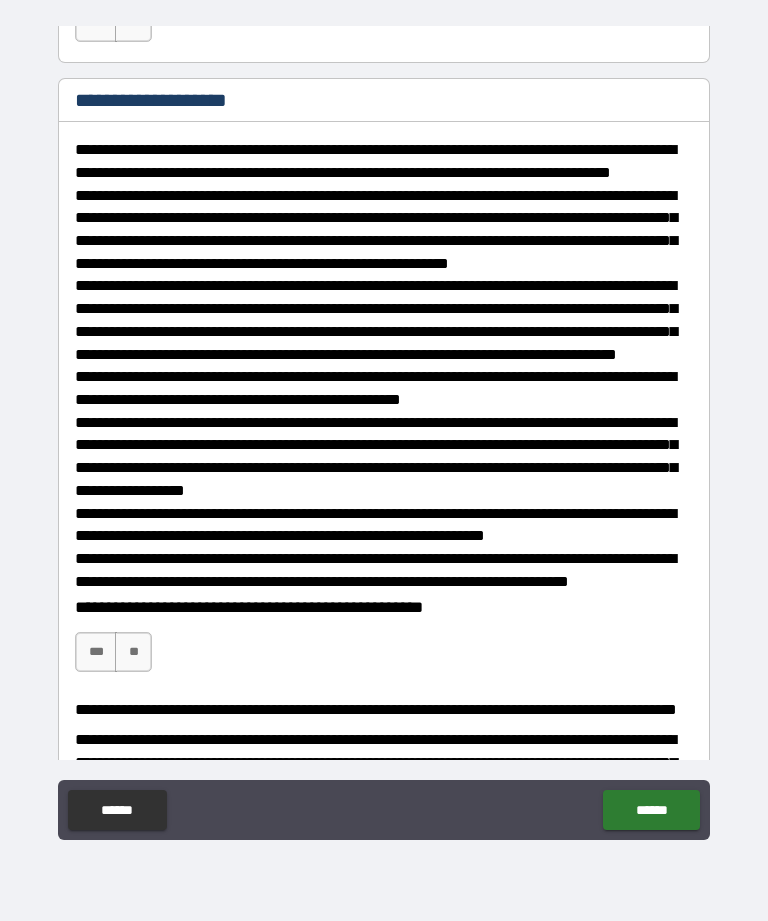 scroll, scrollTop: 13240, scrollLeft: 0, axis: vertical 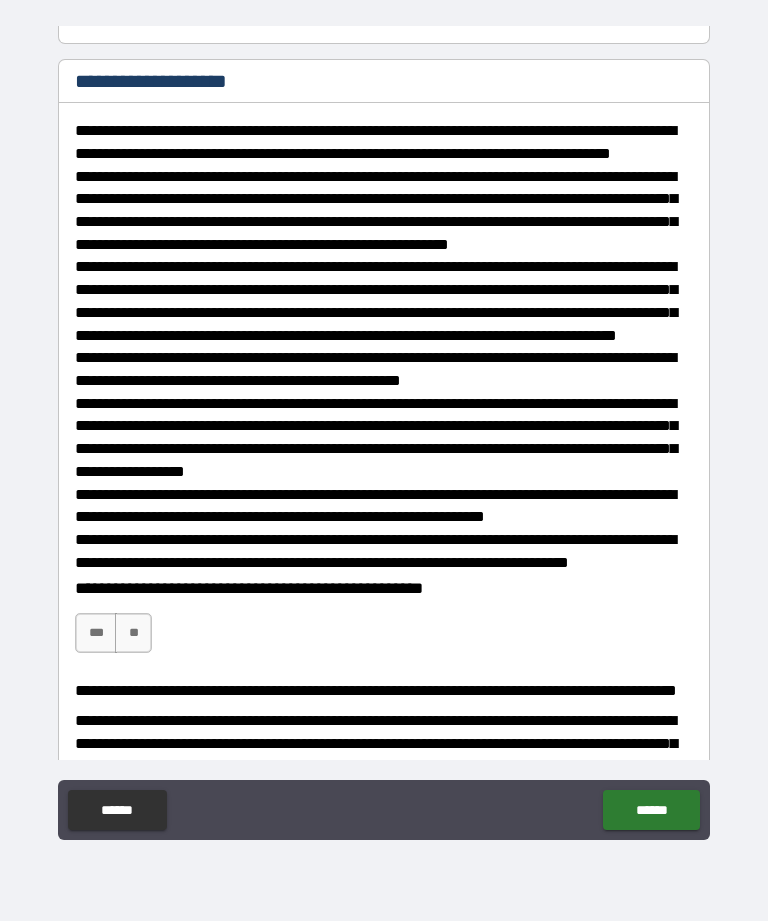 click on "***" at bounding box center (96, 3) 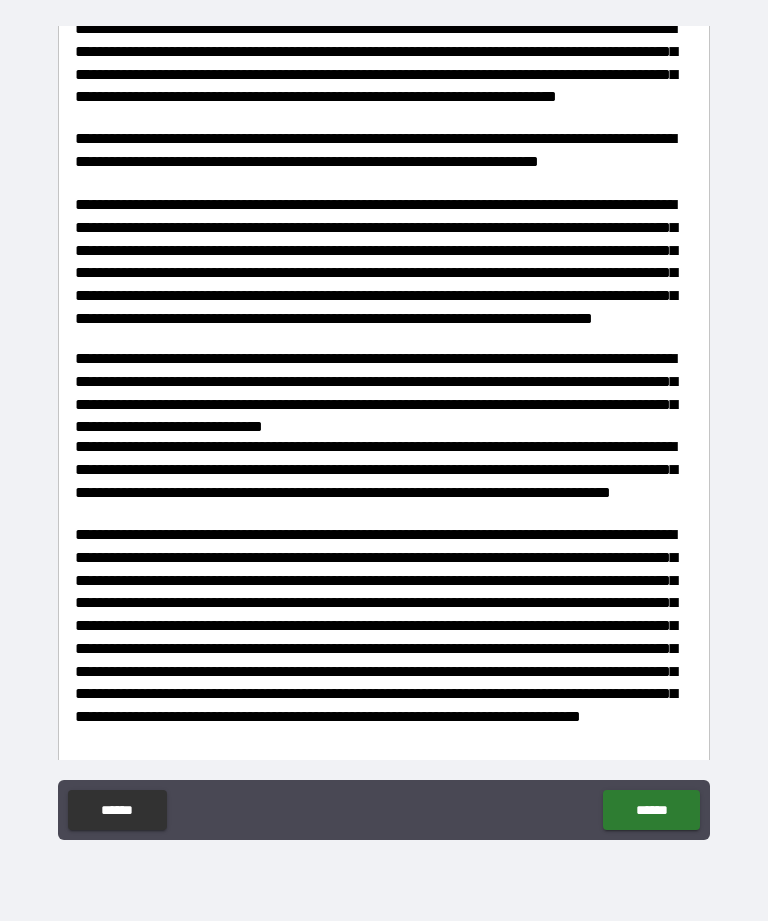 scroll, scrollTop: 13918, scrollLeft: 0, axis: vertical 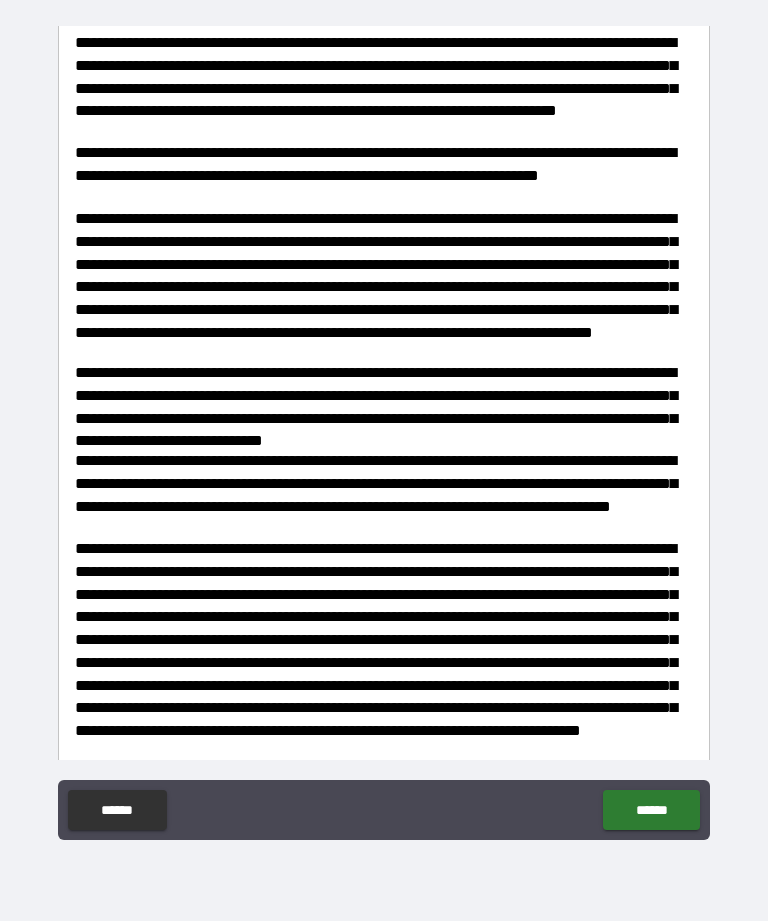 click on "***" at bounding box center [96, -45] 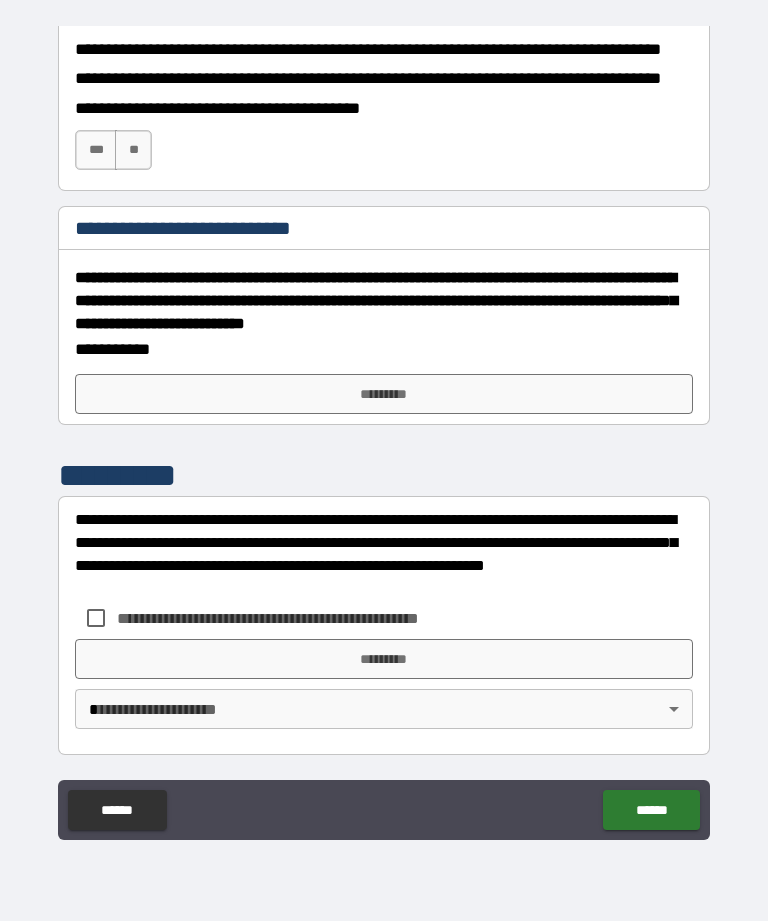 scroll, scrollTop: 14986, scrollLeft: 0, axis: vertical 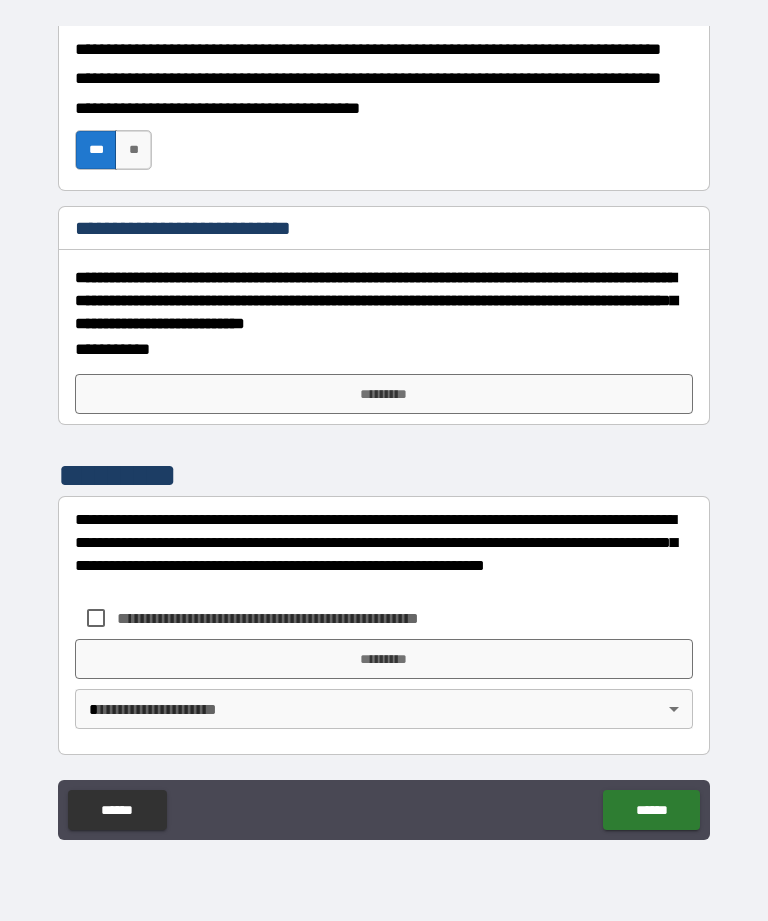 click on "*********" at bounding box center (384, 394) 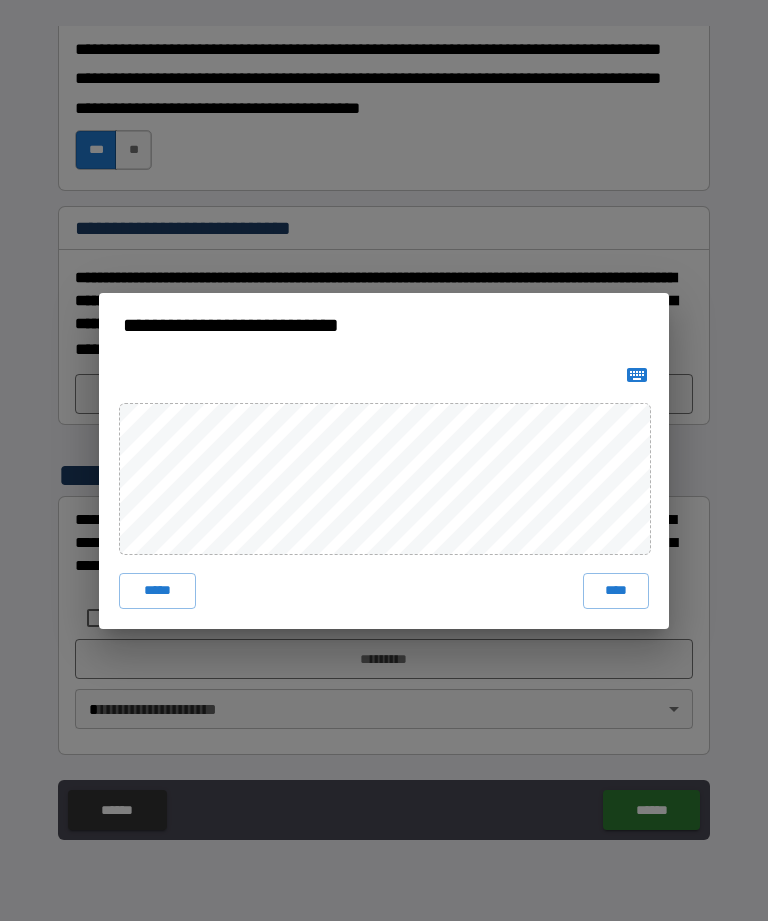 click on "****" at bounding box center [616, 591] 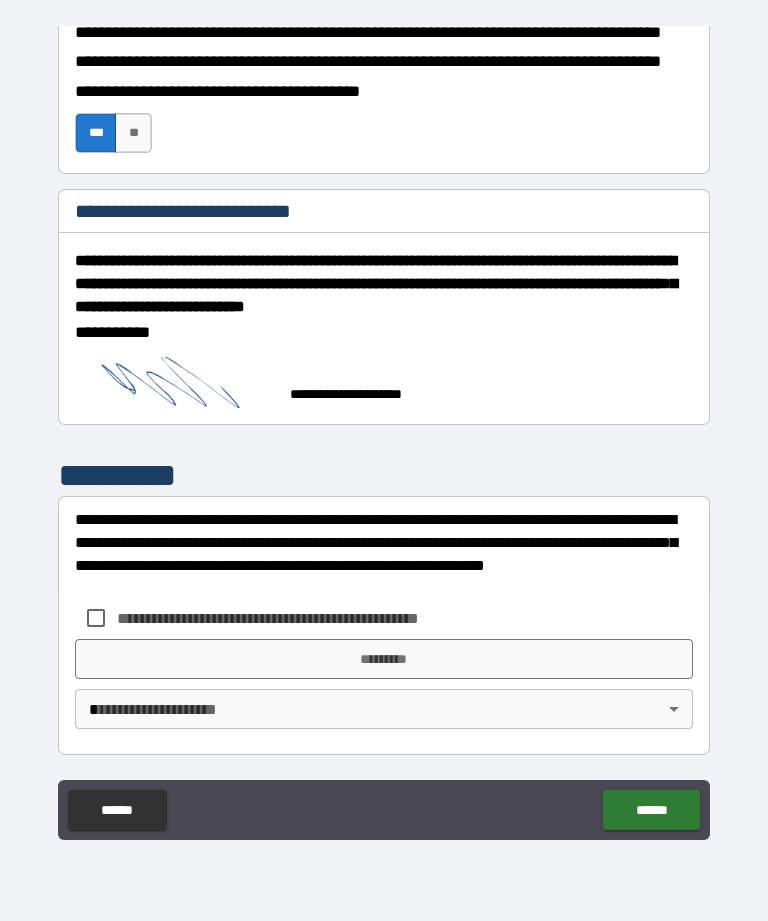 scroll, scrollTop: 15210, scrollLeft: 0, axis: vertical 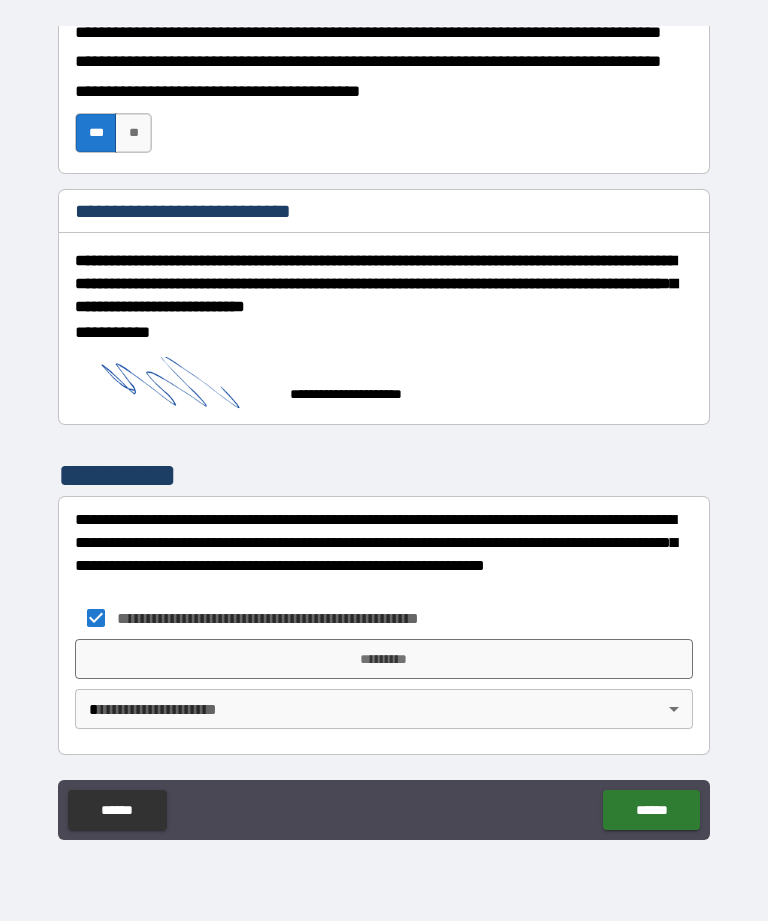 click on "*********" at bounding box center (384, 659) 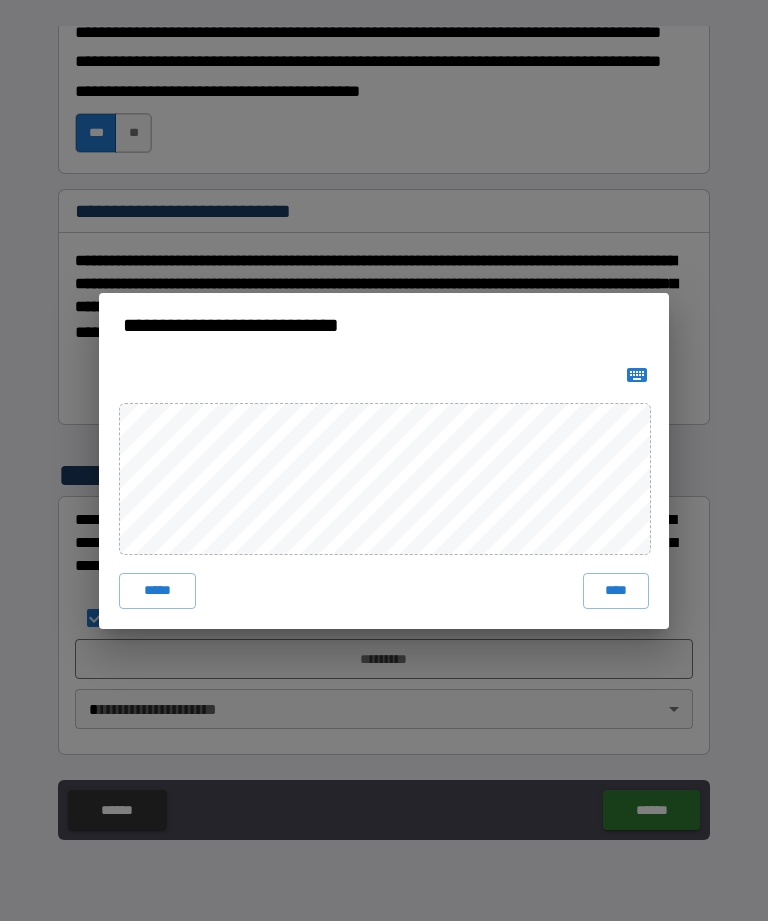 click on "****" at bounding box center [616, 591] 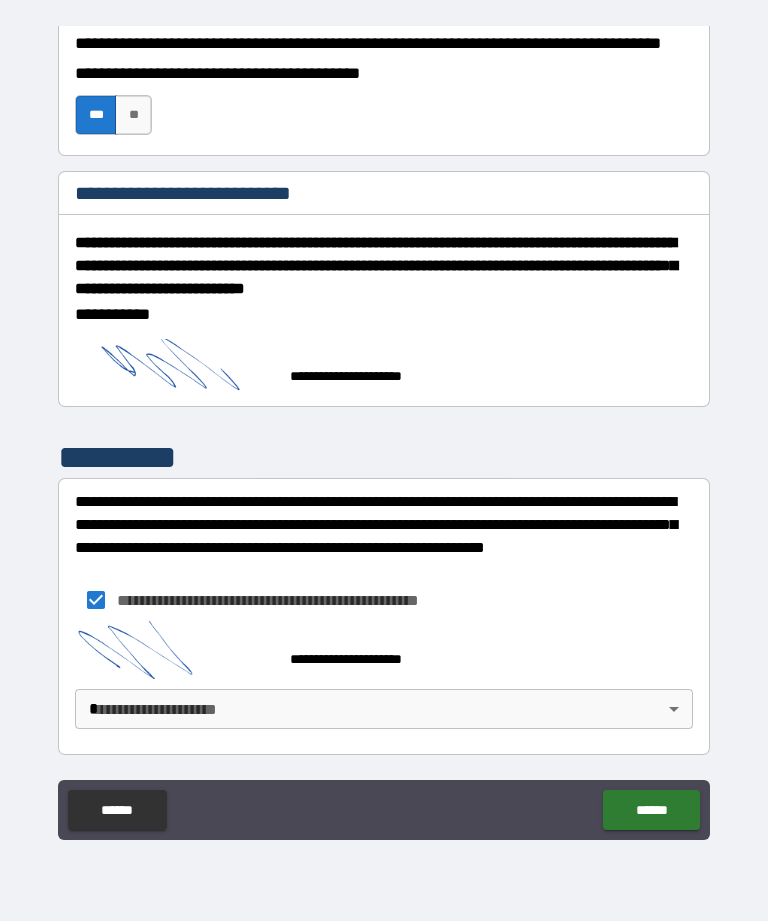 scroll, scrollTop: 15227, scrollLeft: 0, axis: vertical 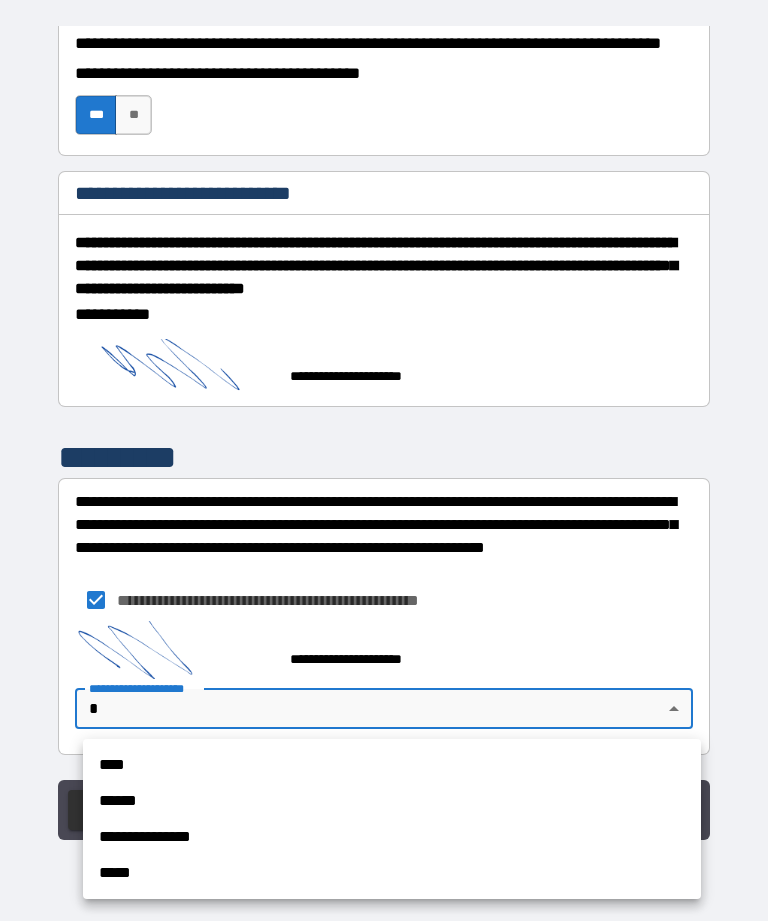 click on "**********" at bounding box center [392, 837] 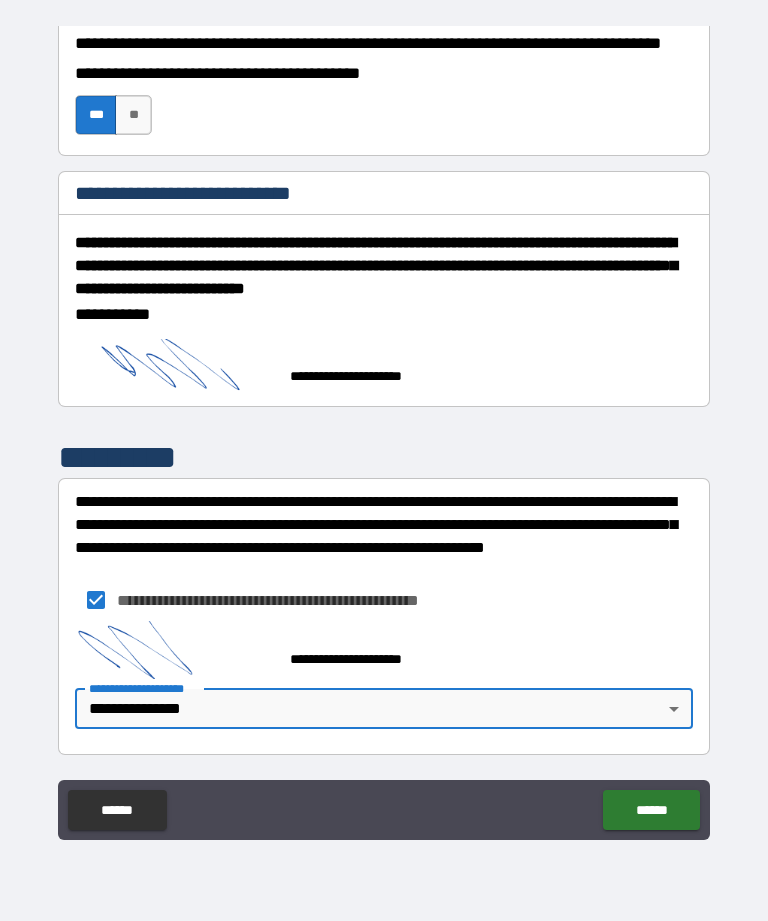 click on "******" at bounding box center (651, 810) 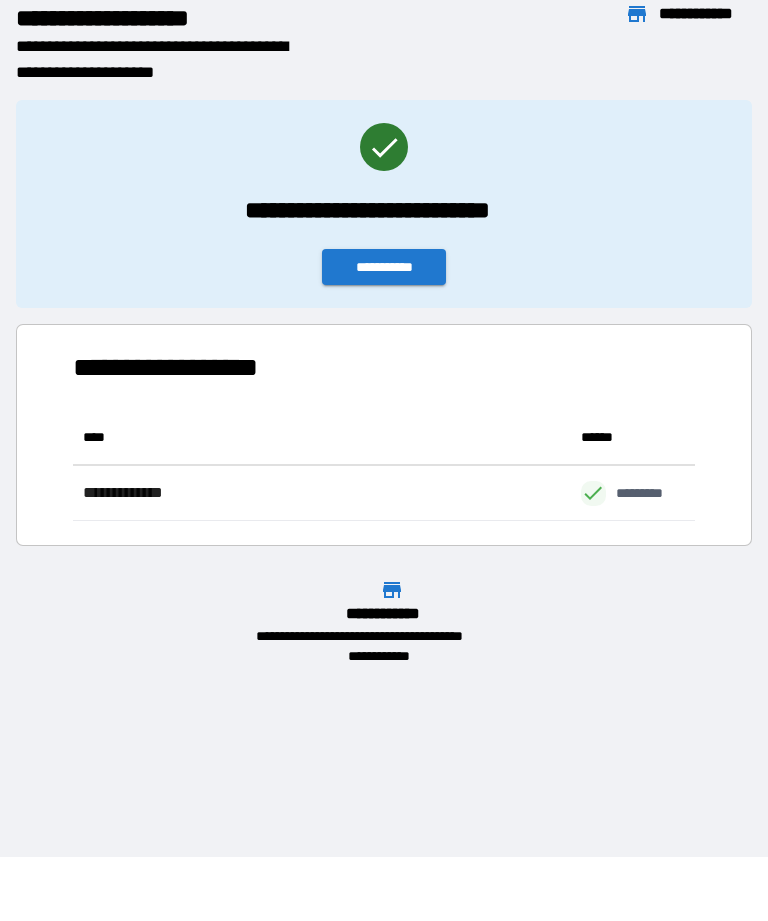 scroll, scrollTop: 111, scrollLeft: 622, axis: both 